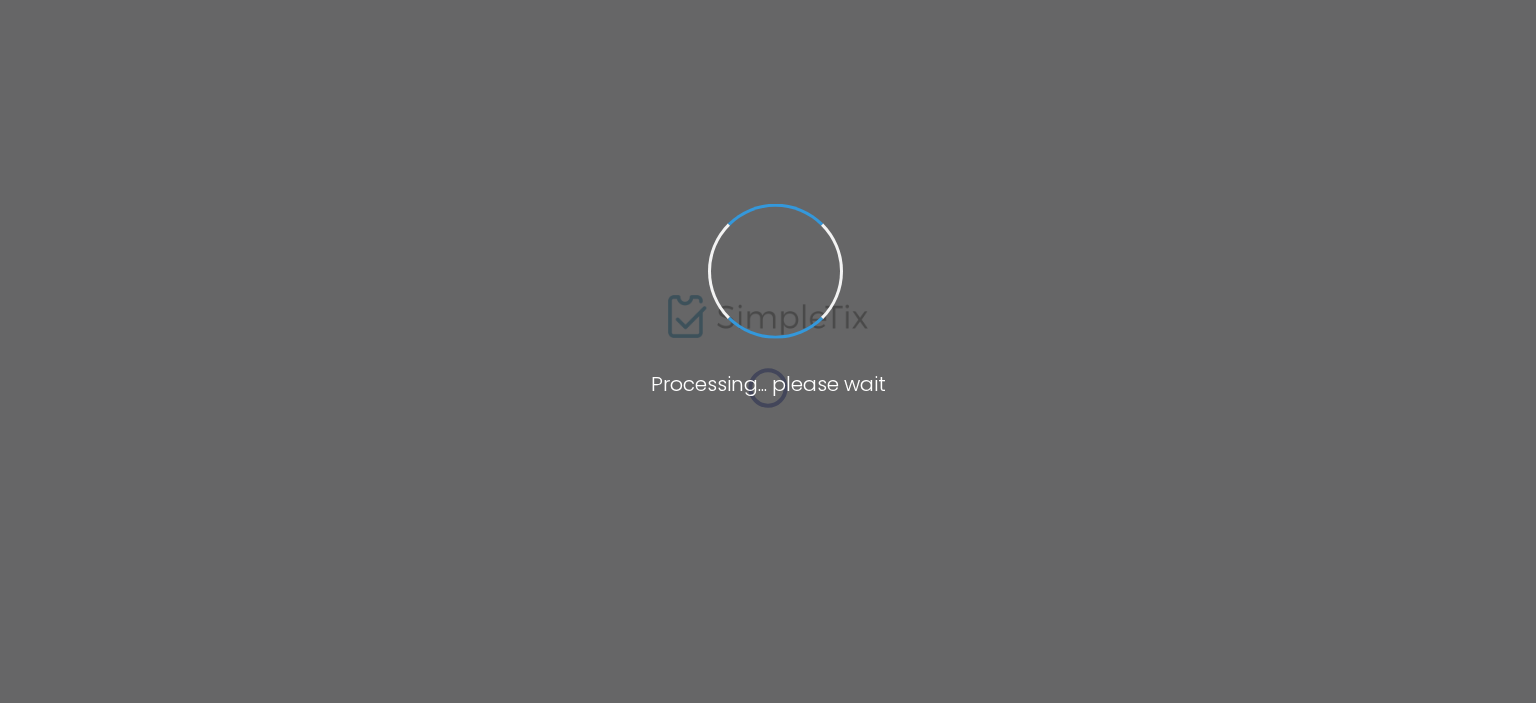 scroll, scrollTop: 0, scrollLeft: 0, axis: both 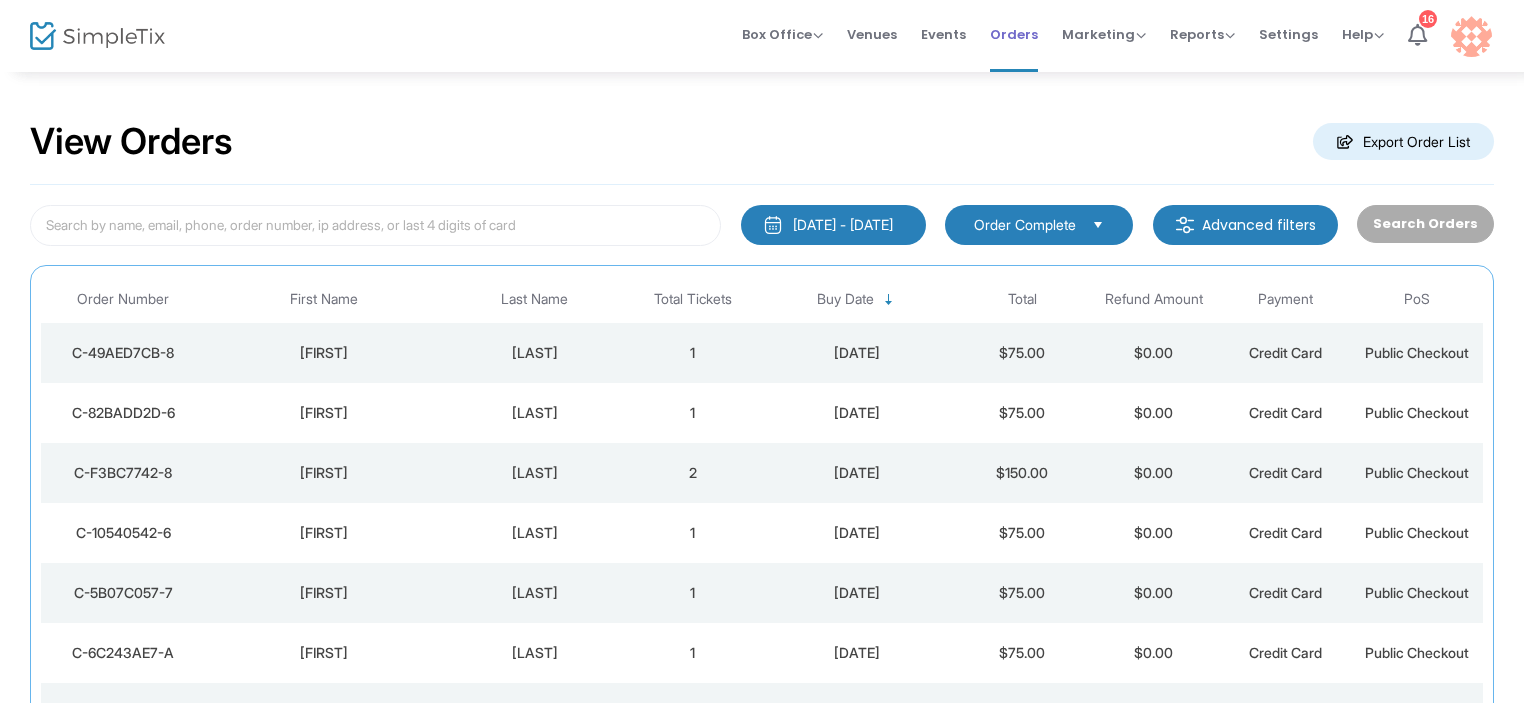 click on "Orders" at bounding box center [1014, 34] 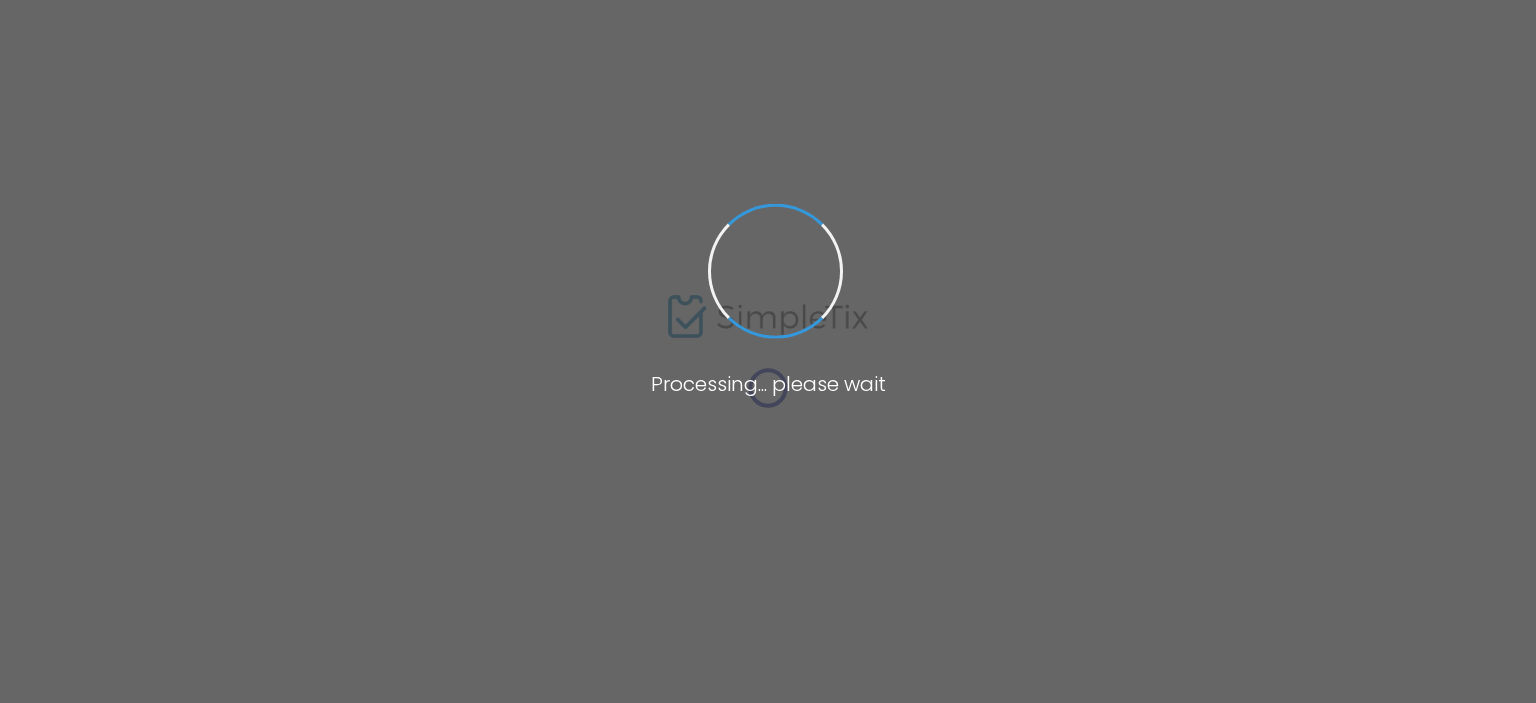 scroll, scrollTop: 0, scrollLeft: 0, axis: both 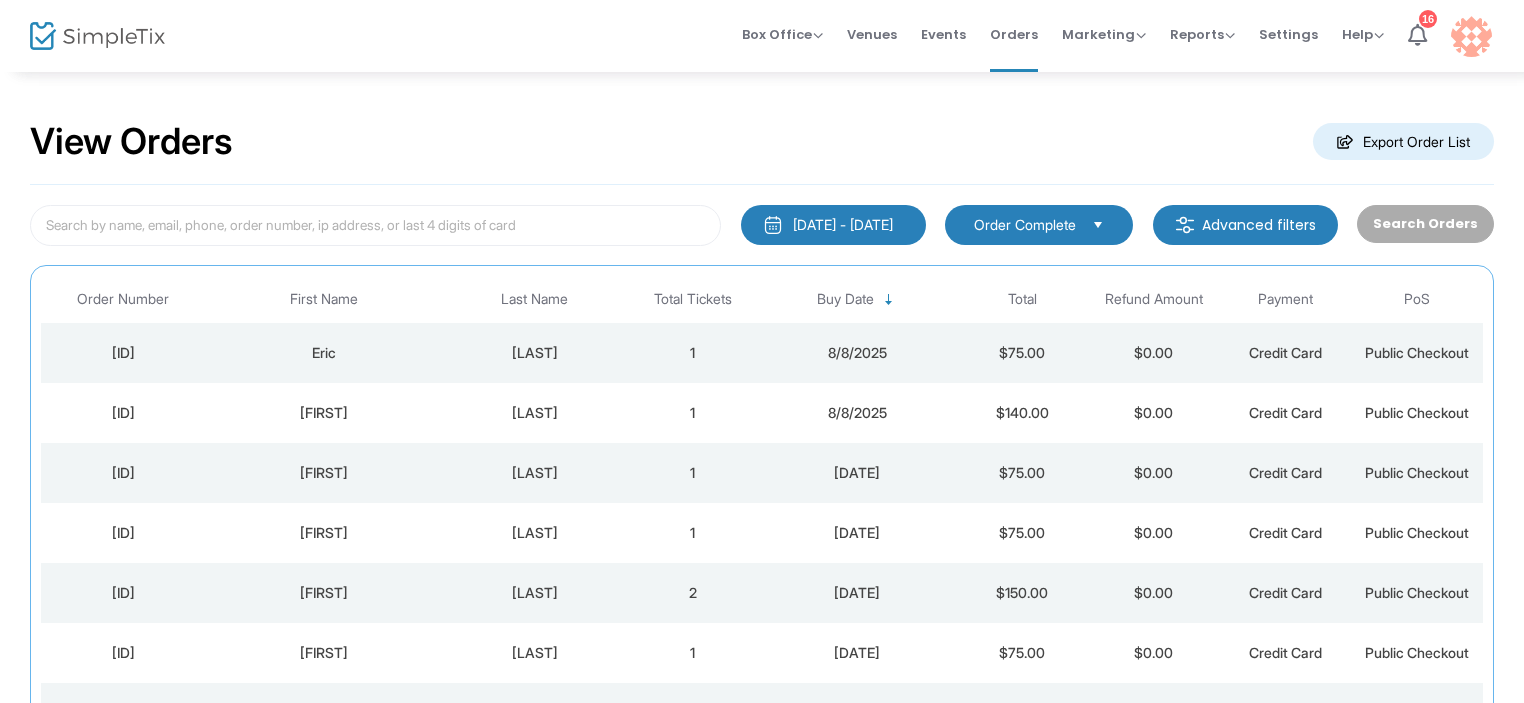 click on "Eric" 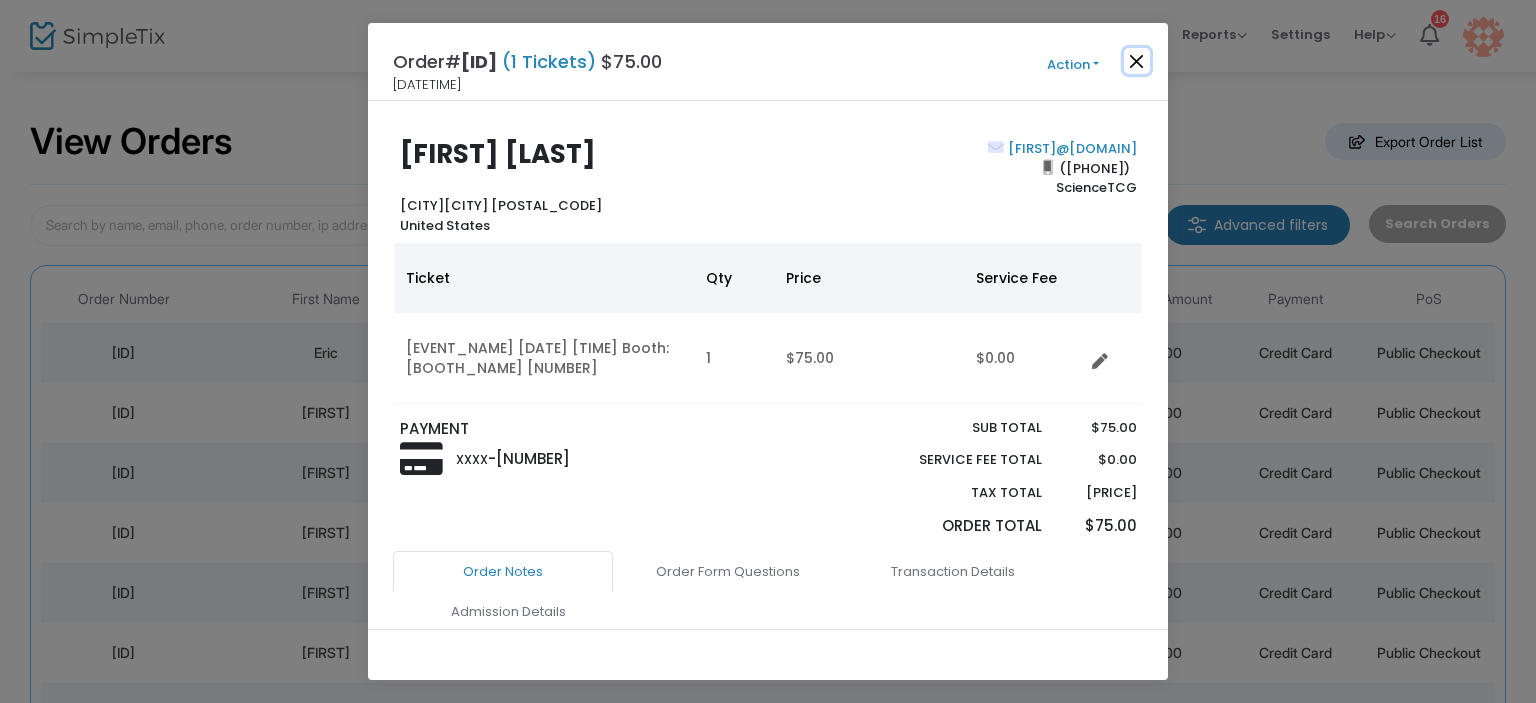 click 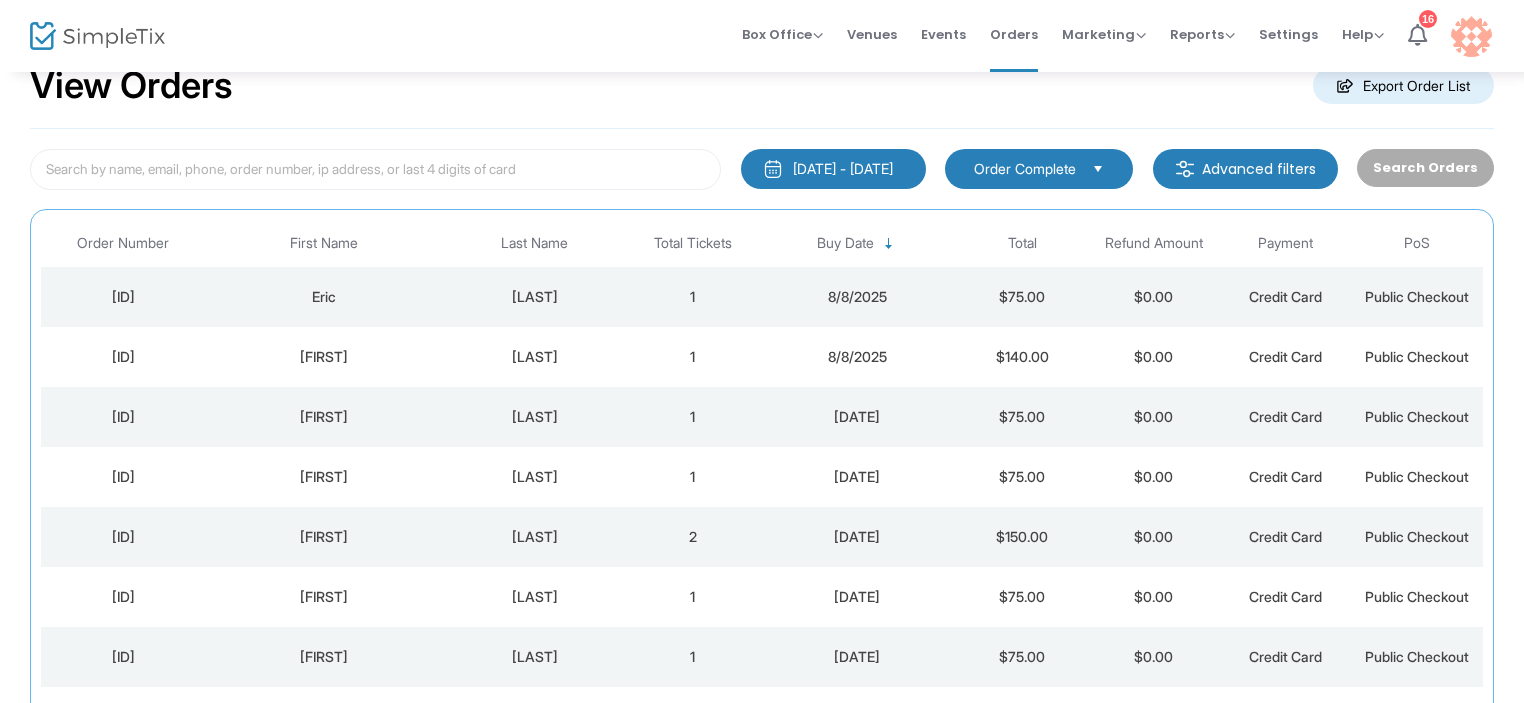 scroll, scrollTop: 98, scrollLeft: 0, axis: vertical 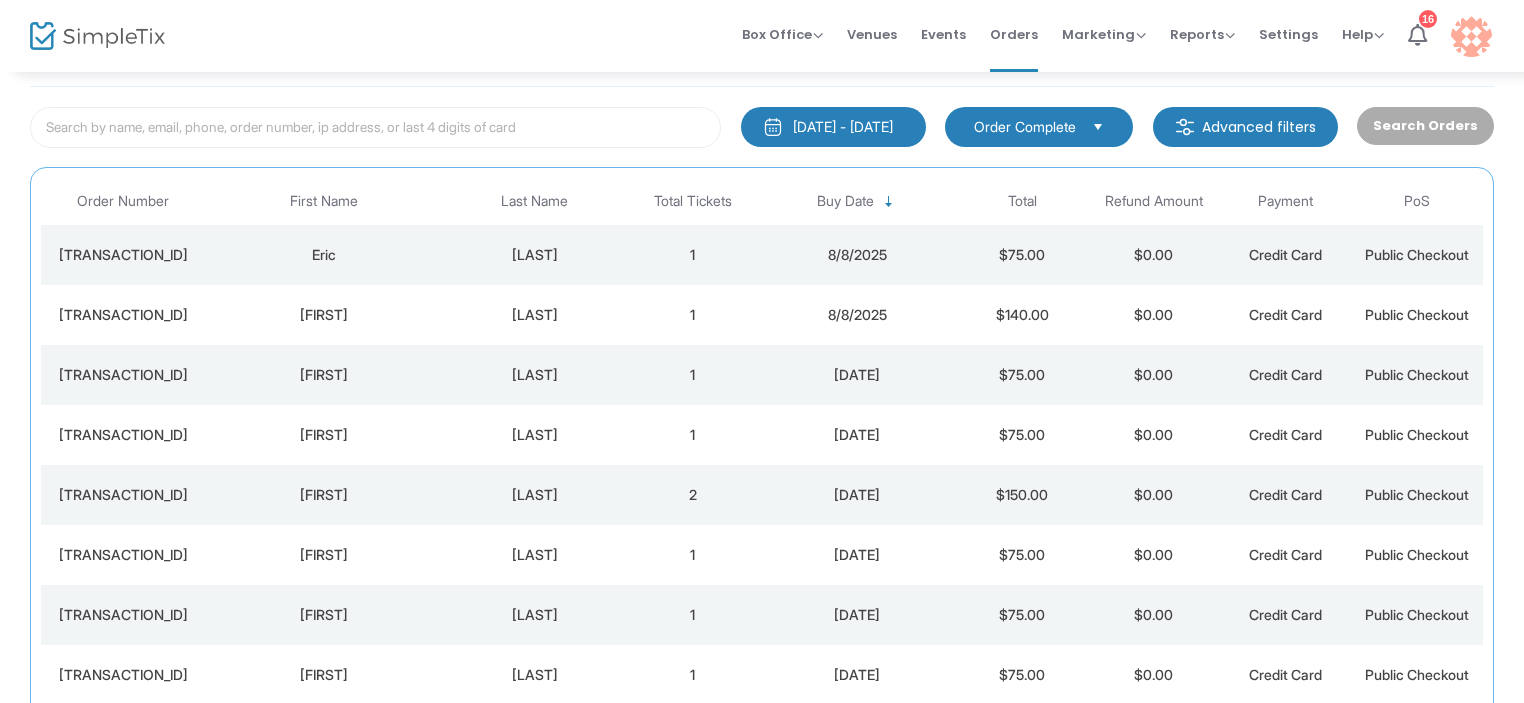 click on "Eric" 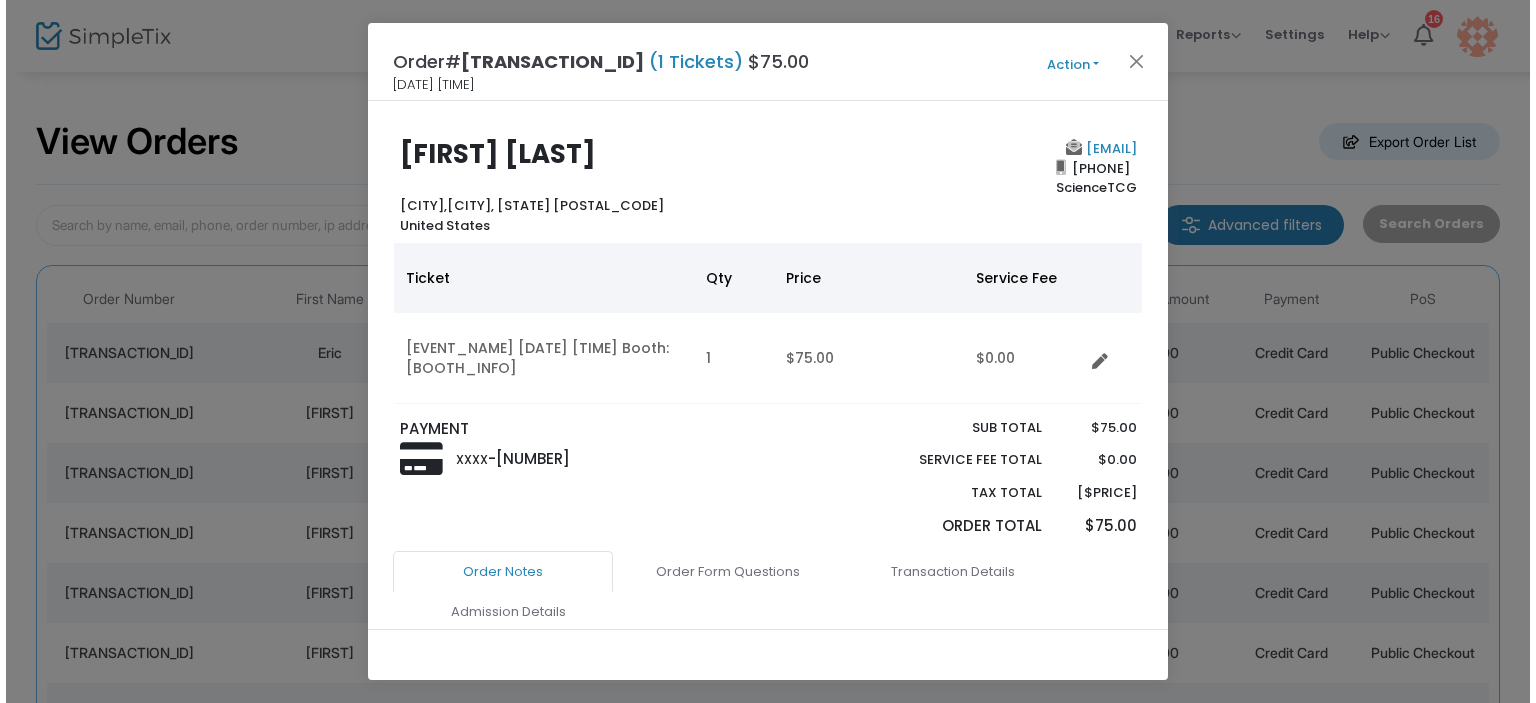 scroll, scrollTop: 0, scrollLeft: 0, axis: both 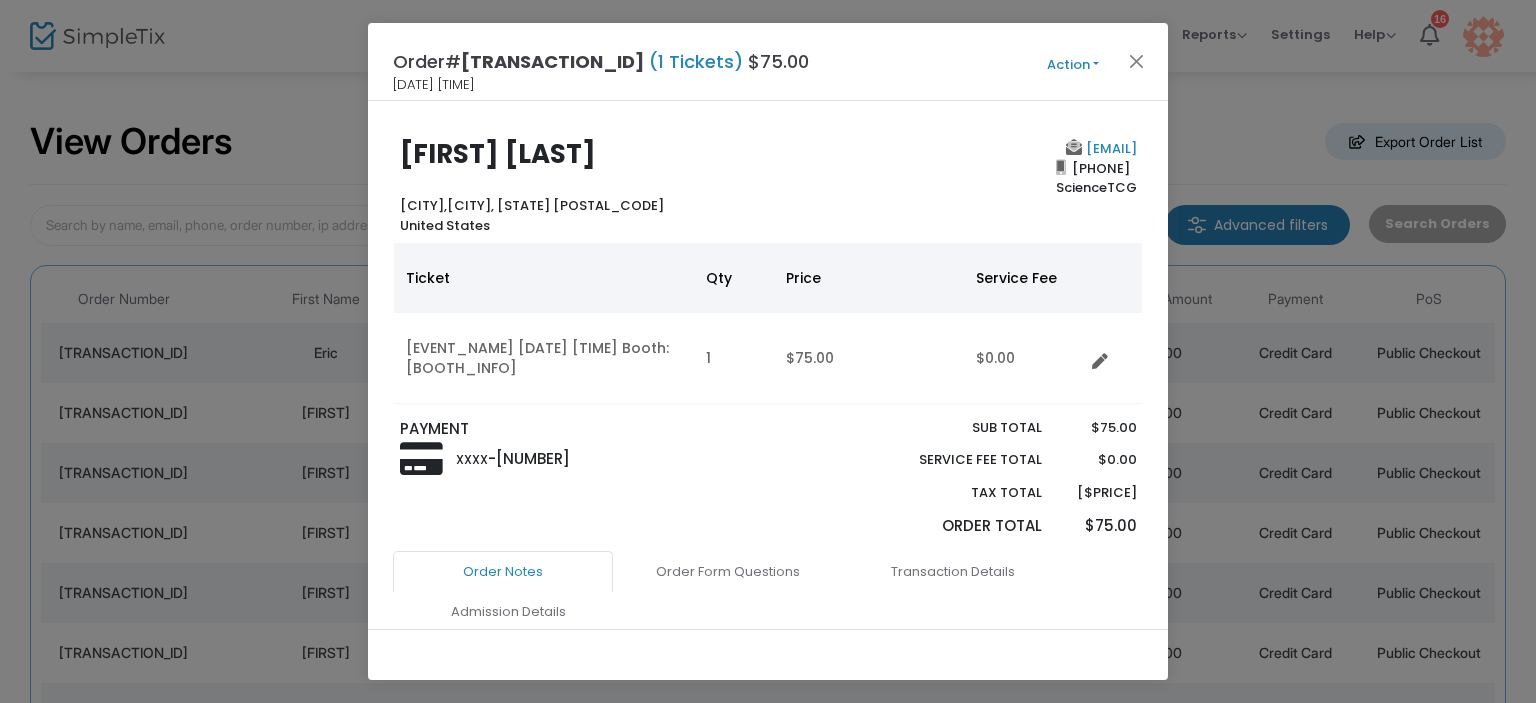 click on "Eric  Gansman" 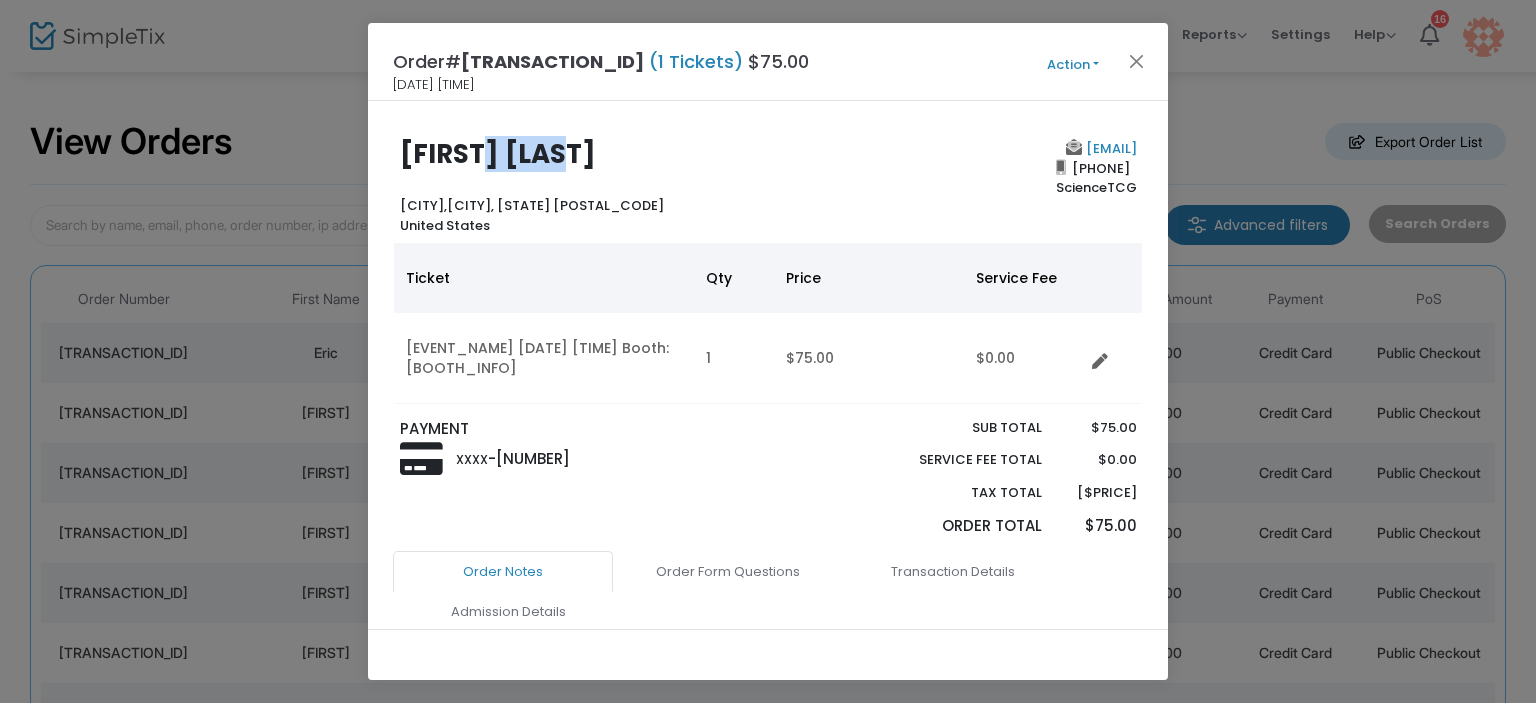 click on "Eric  Gansman" 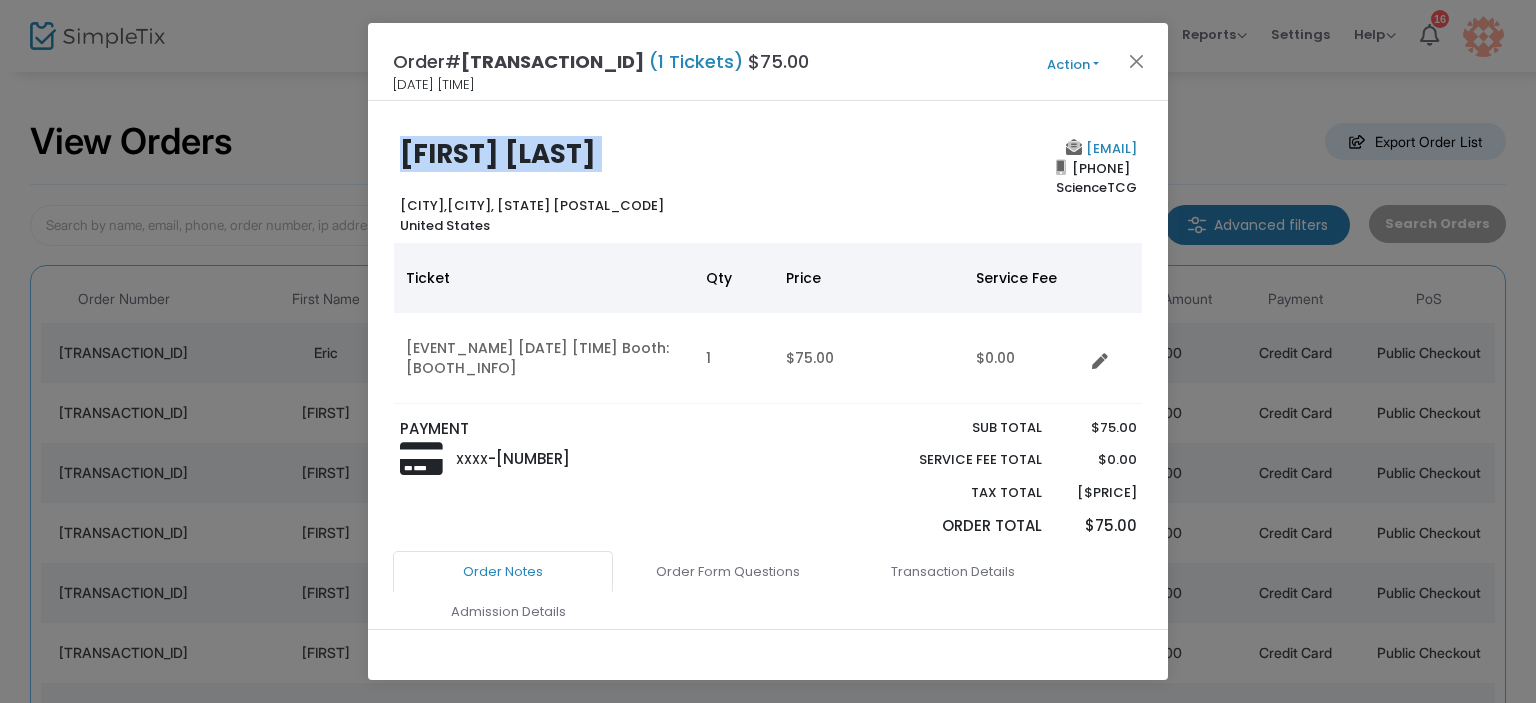 click on "Eric  Gansman" 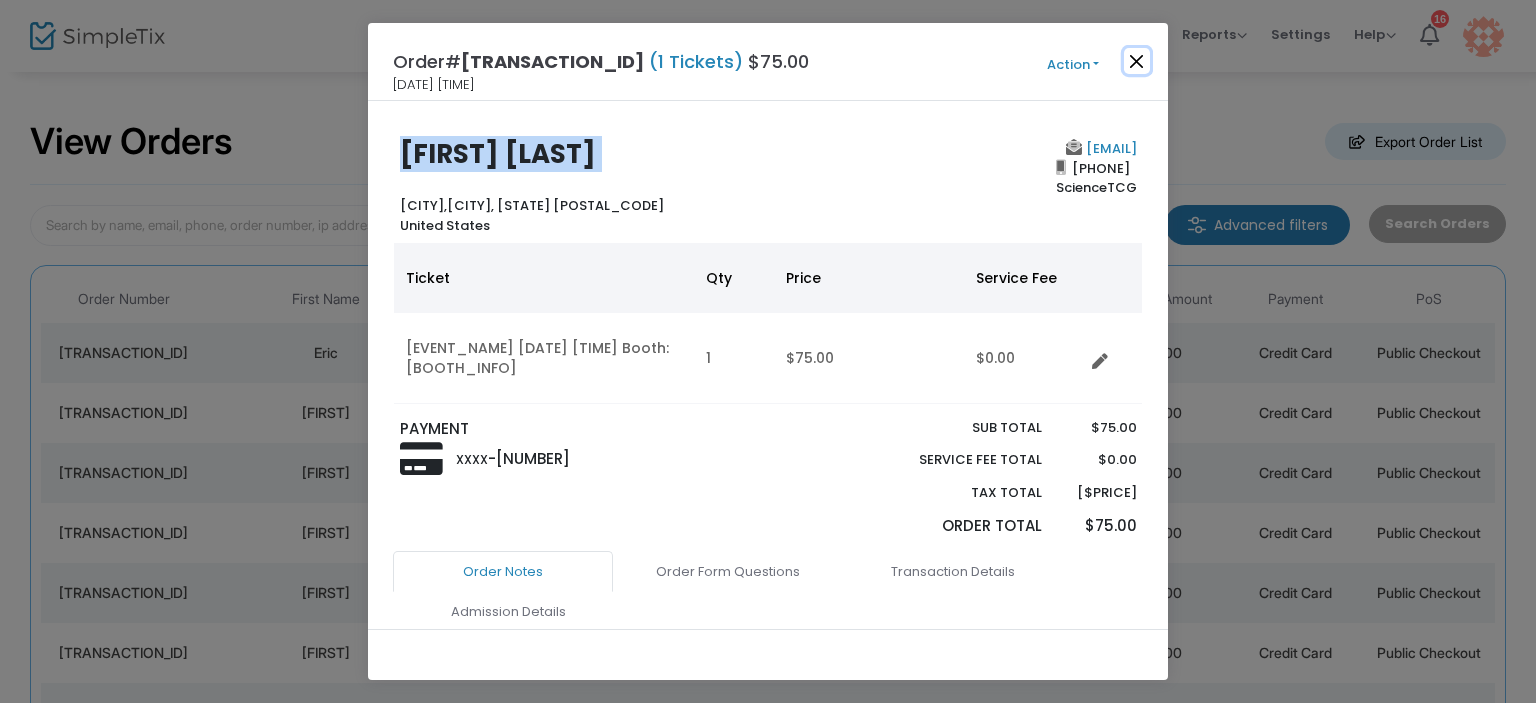 click 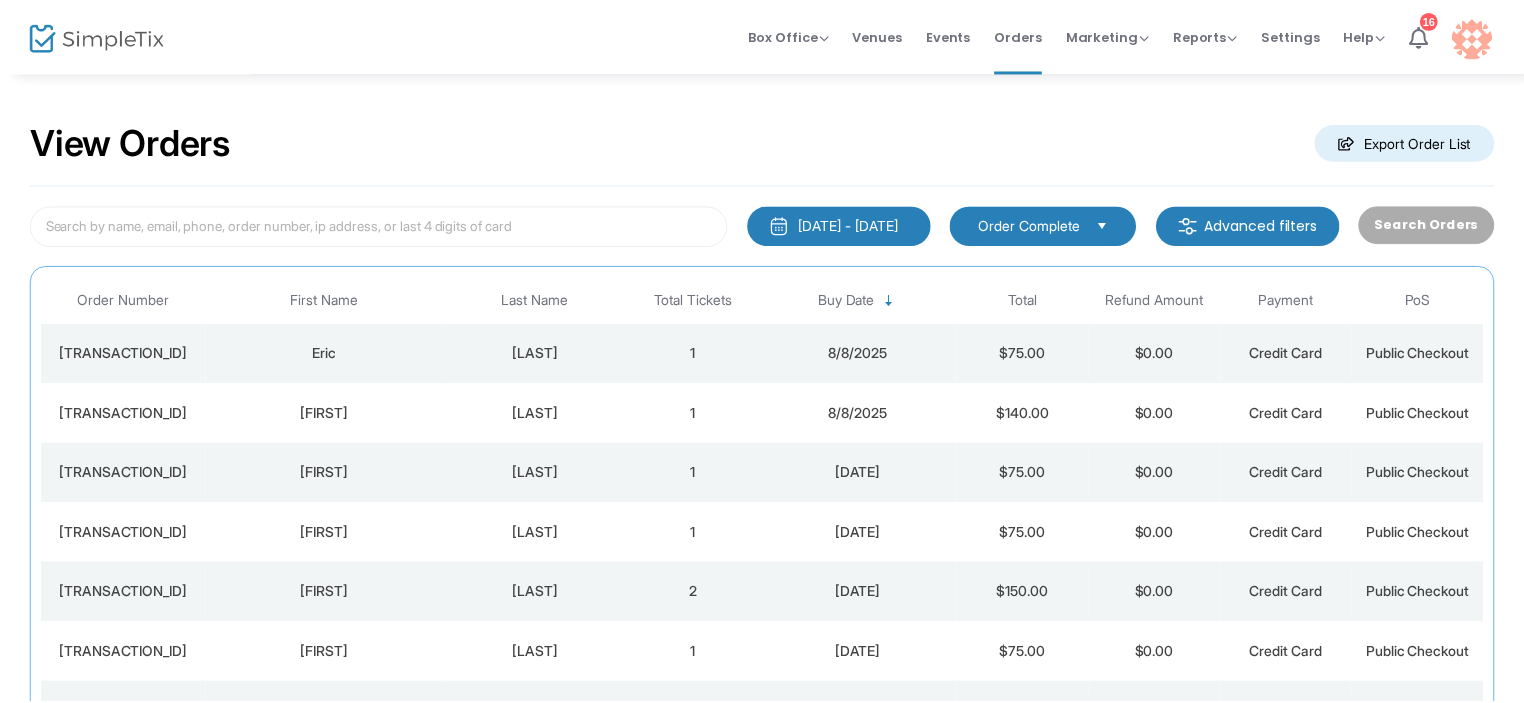 scroll, scrollTop: 98, scrollLeft: 0, axis: vertical 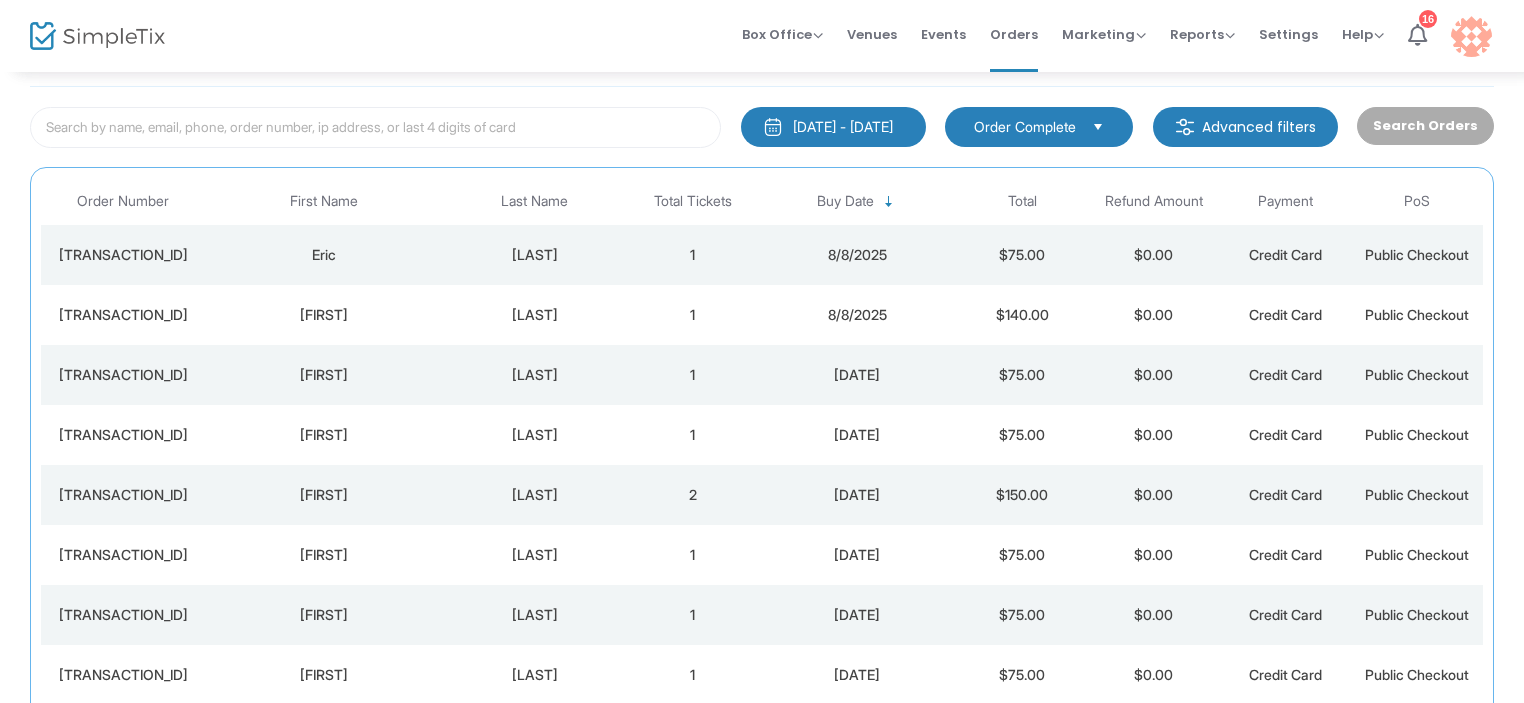 click on "[LAST]" 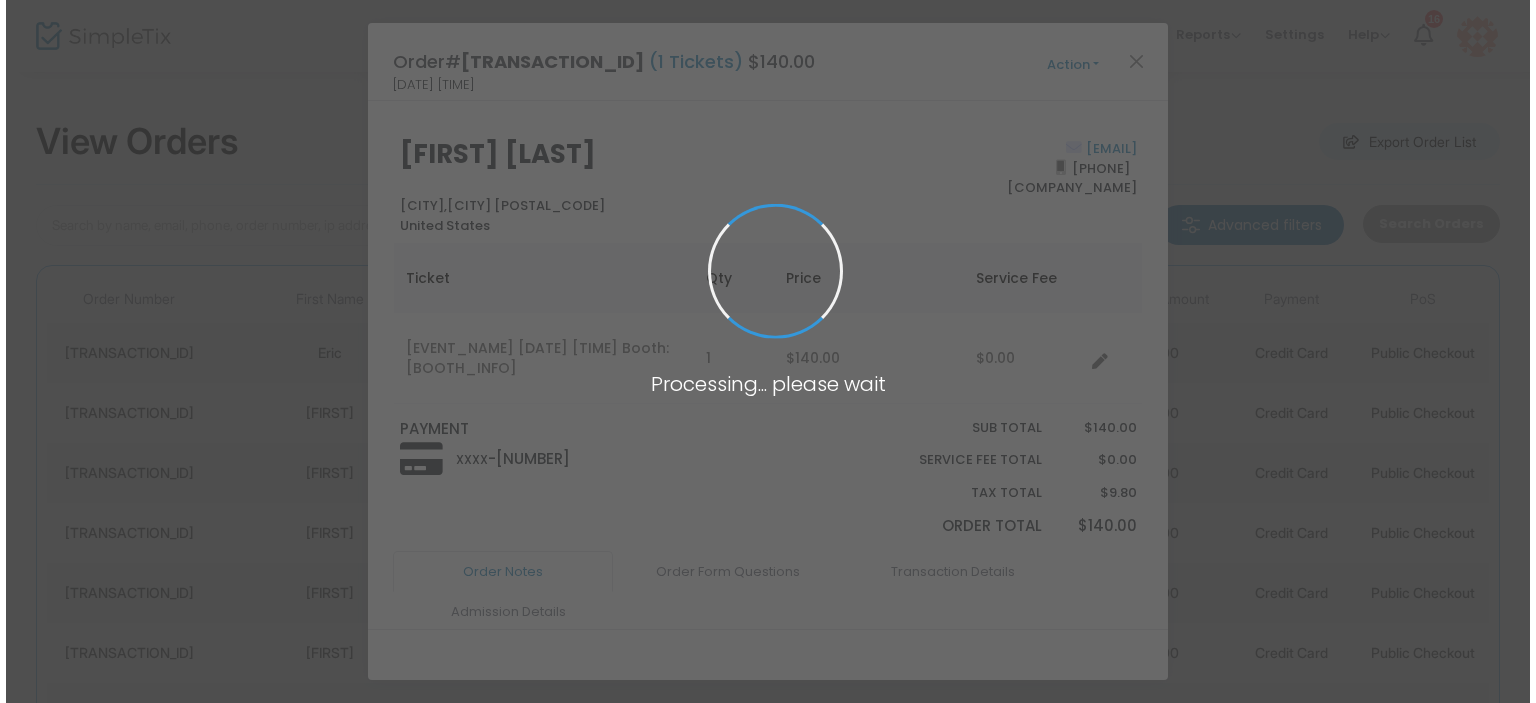 scroll, scrollTop: 0, scrollLeft: 0, axis: both 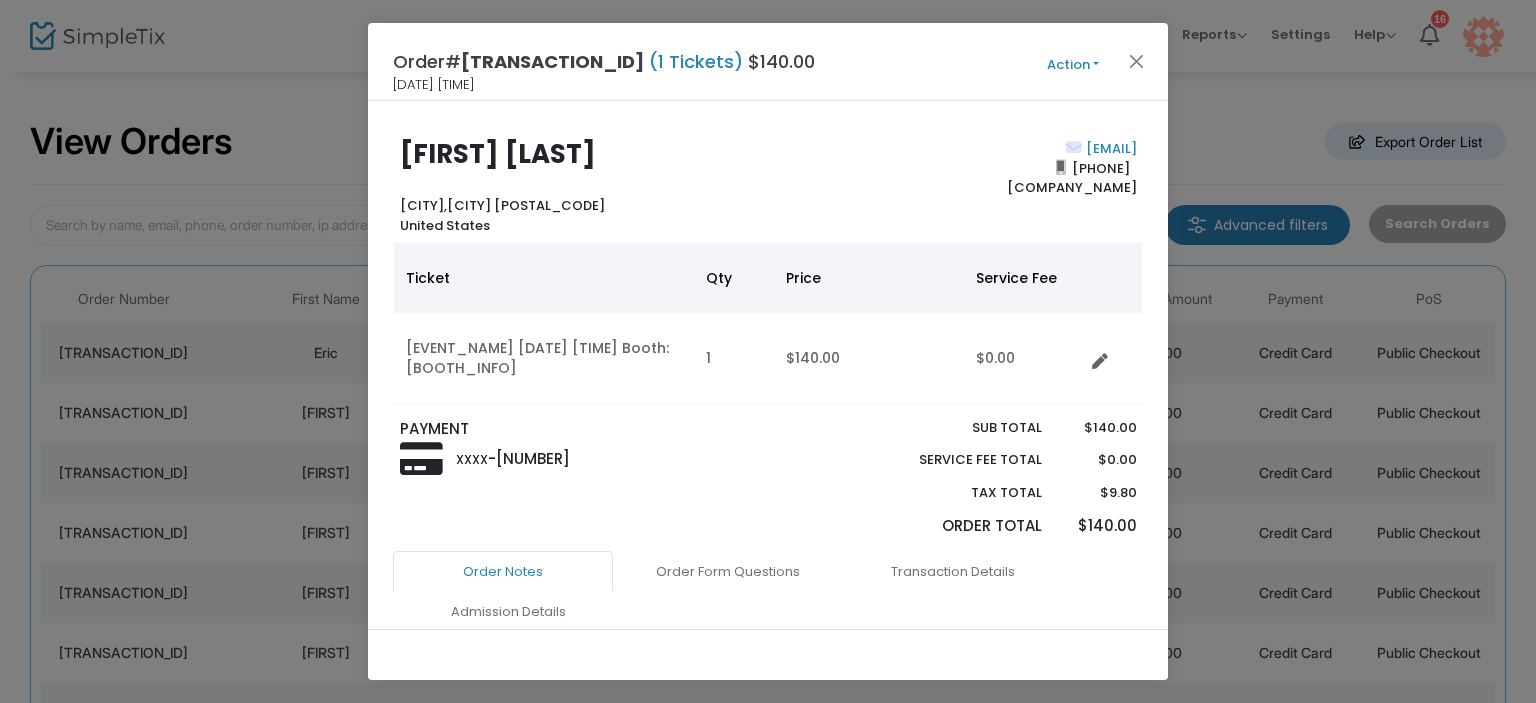 click on "Julio de la Cruz" 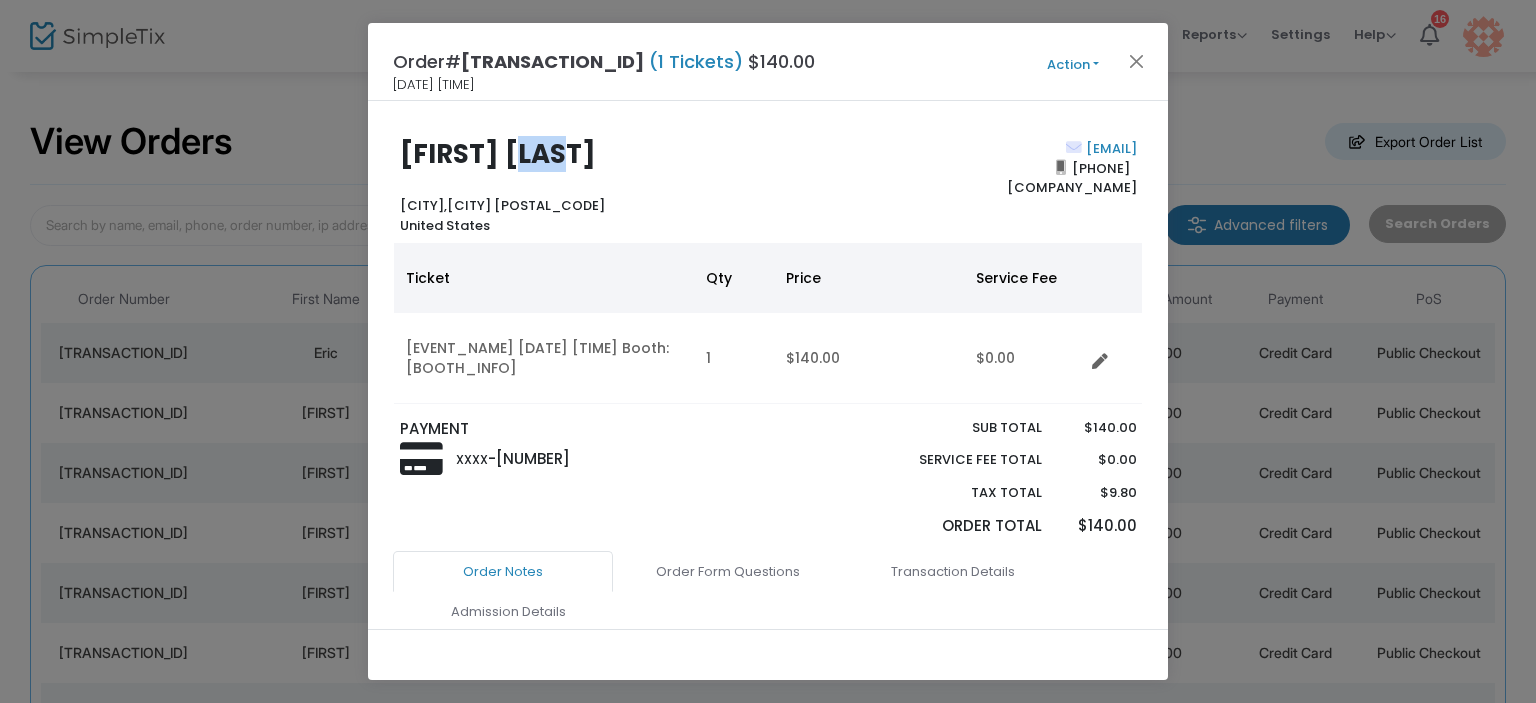 click on "Julio de la Cruz" 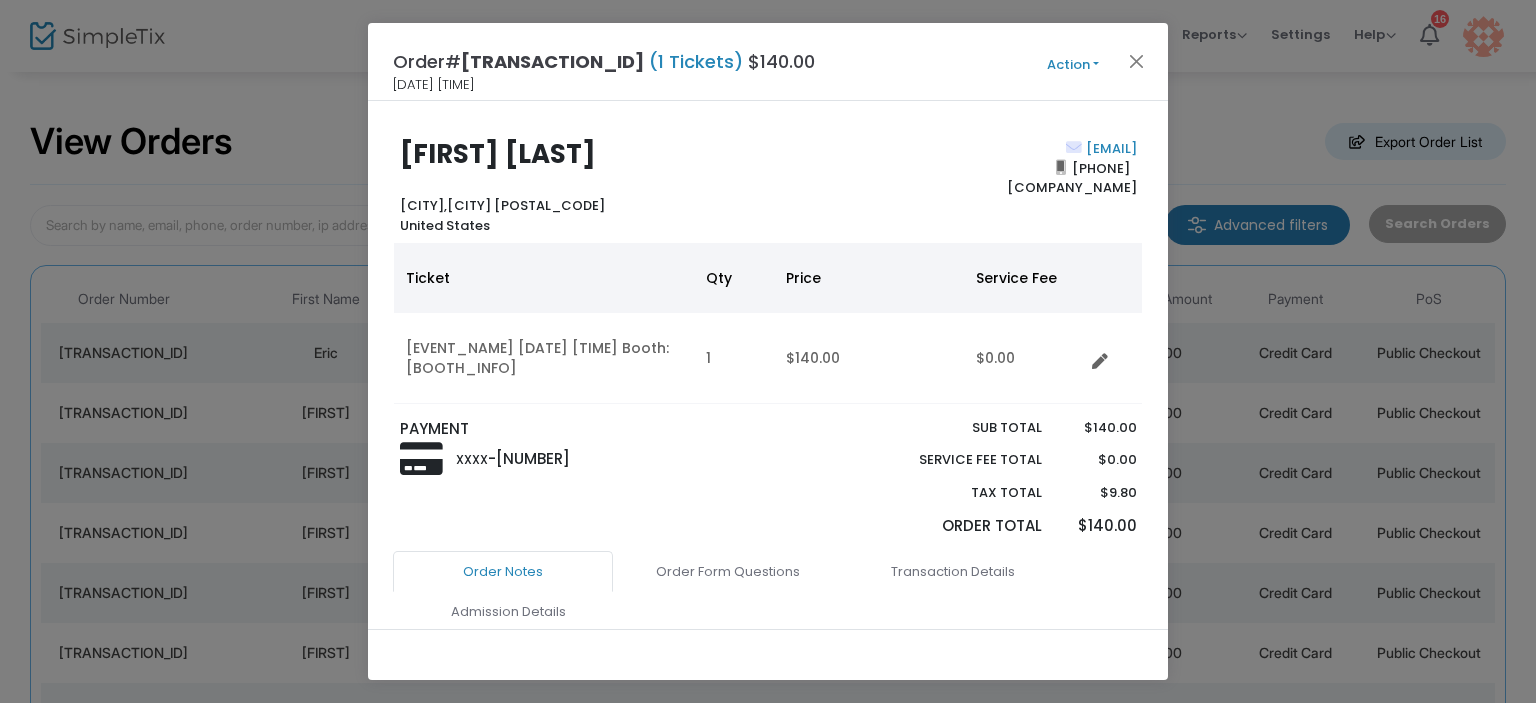 drag, startPoint x: 524, startPoint y: 154, endPoint x: 452, endPoint y: 160, distance: 72.249565 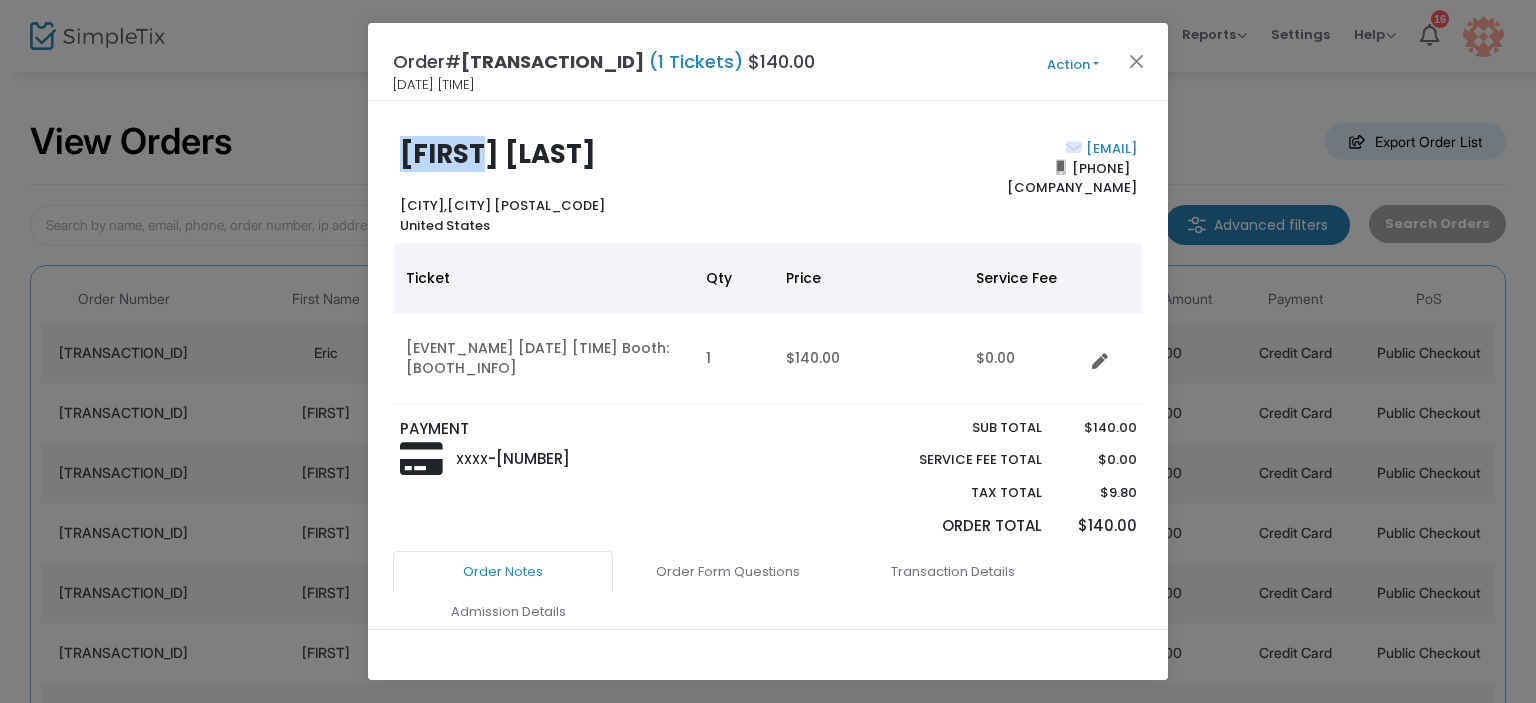 click on "Julio de la Cruz" 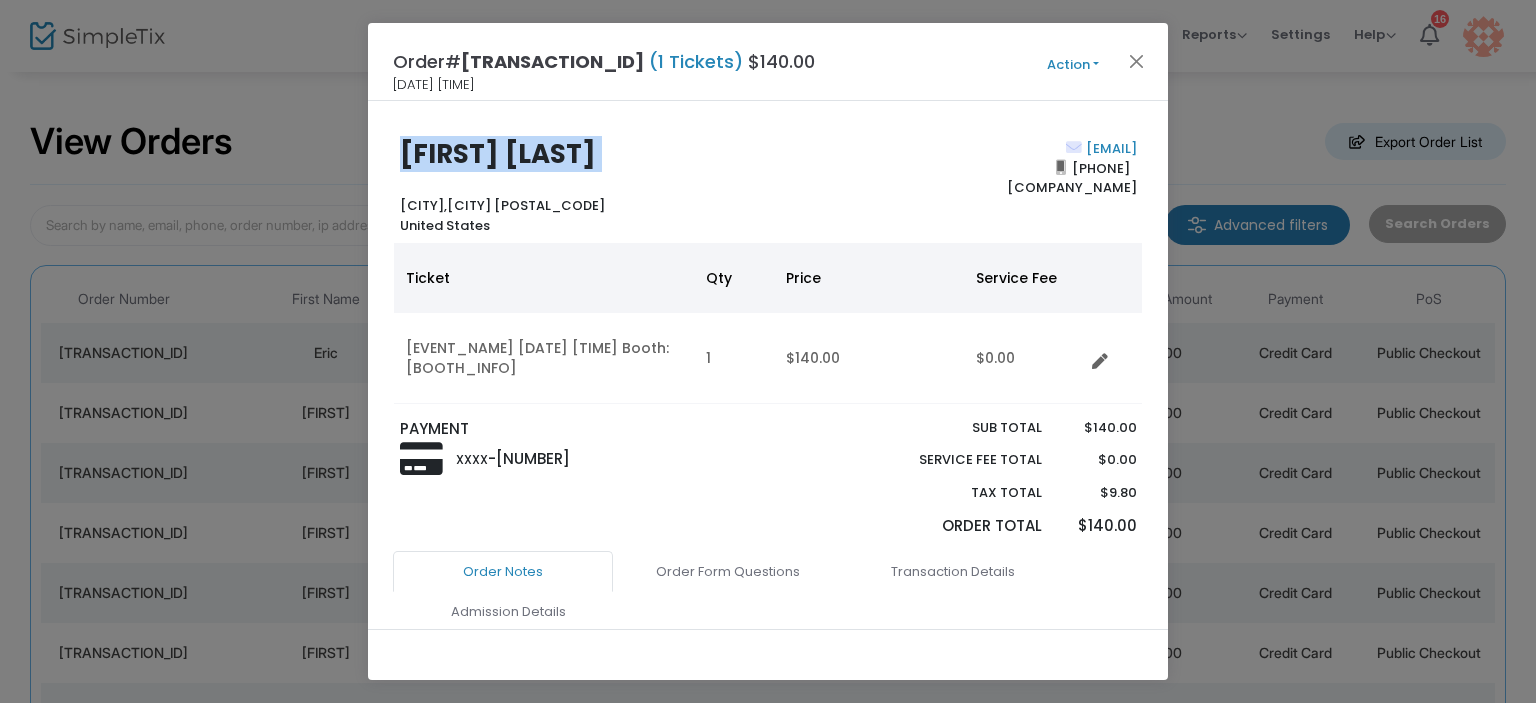 click on "Julio de la Cruz" 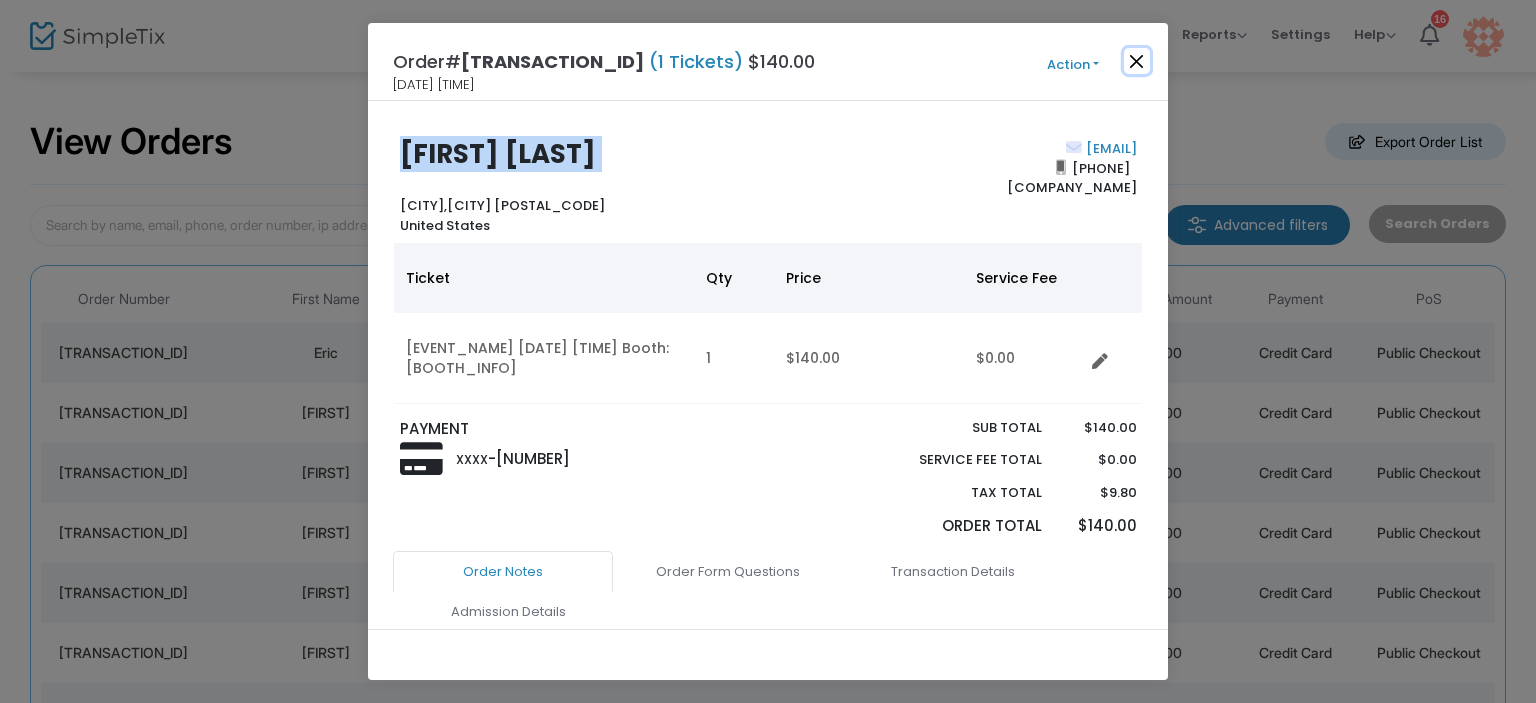 click 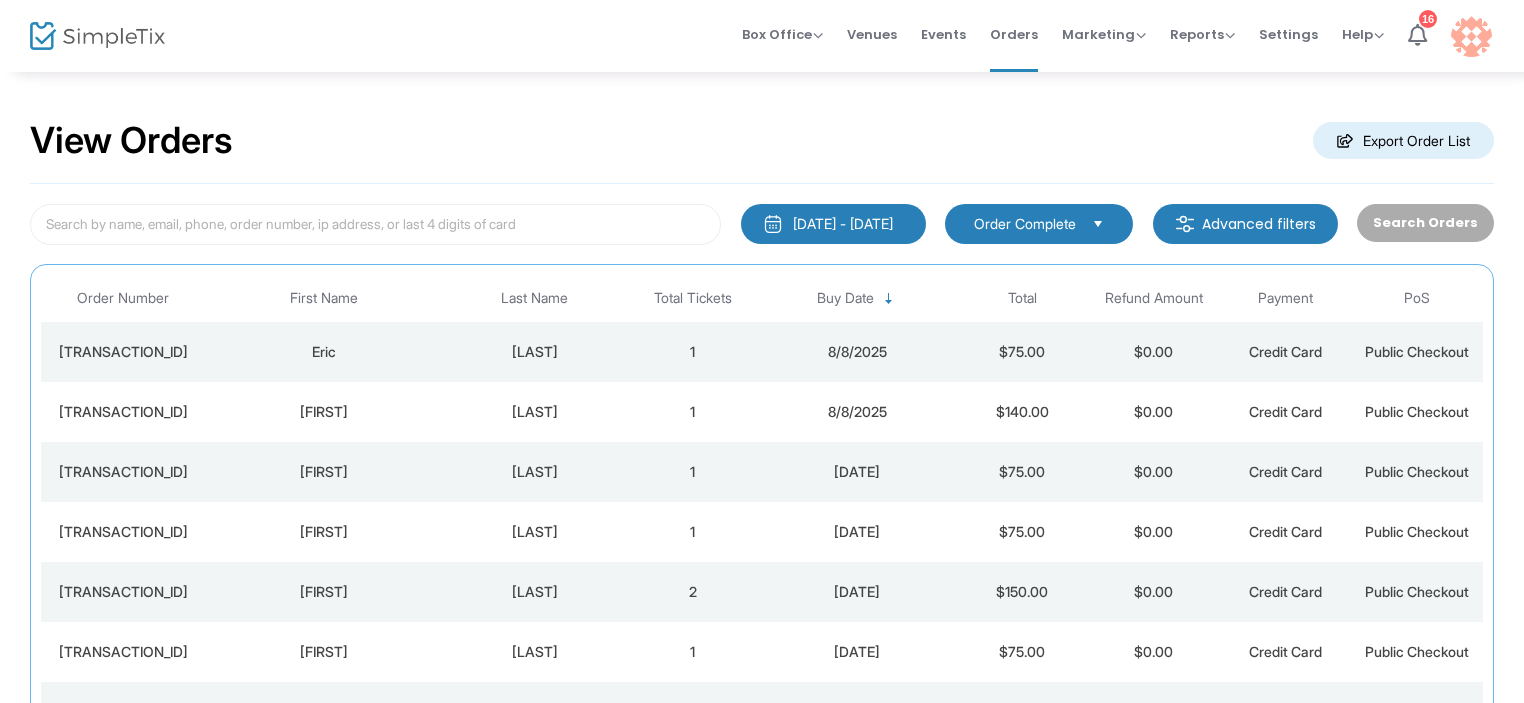 scroll, scrollTop: 98, scrollLeft: 0, axis: vertical 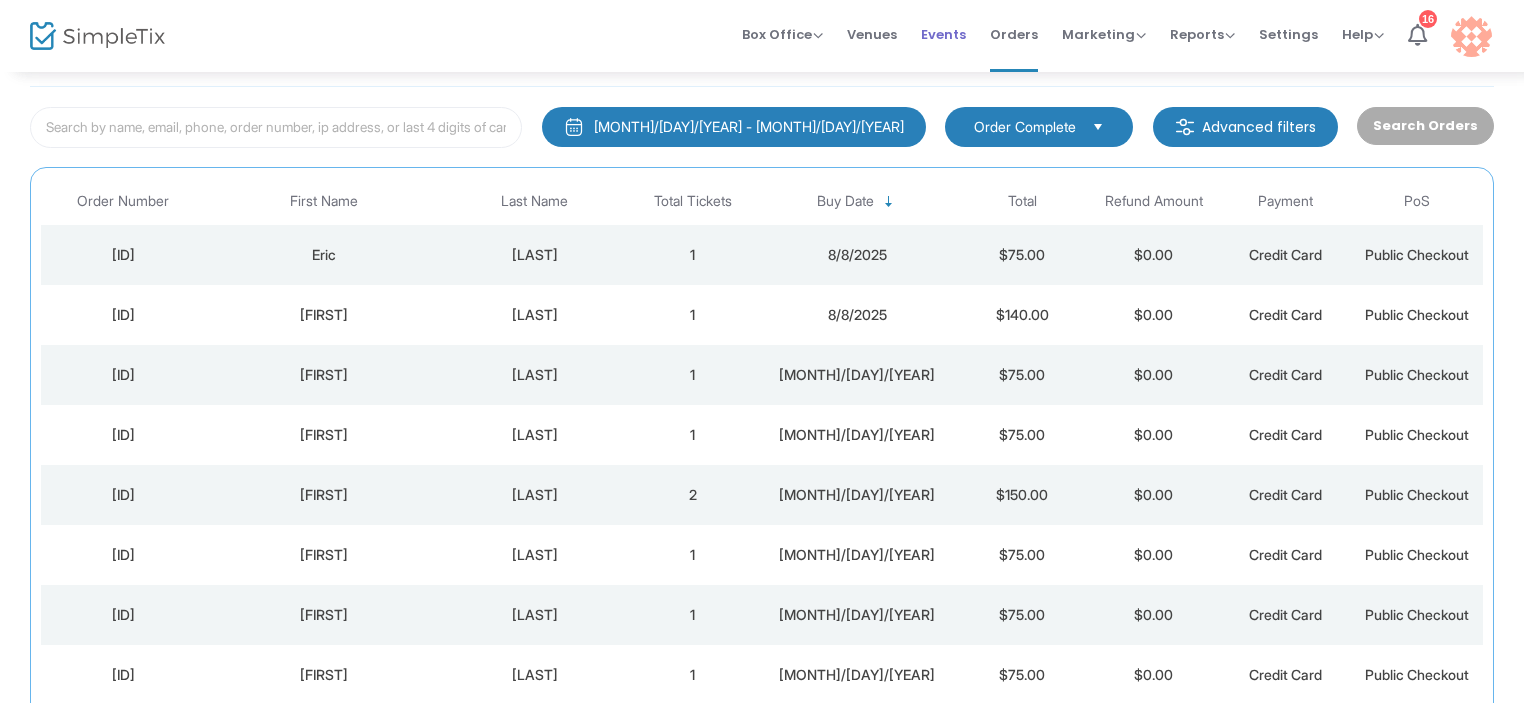 click on "Events" at bounding box center (943, 34) 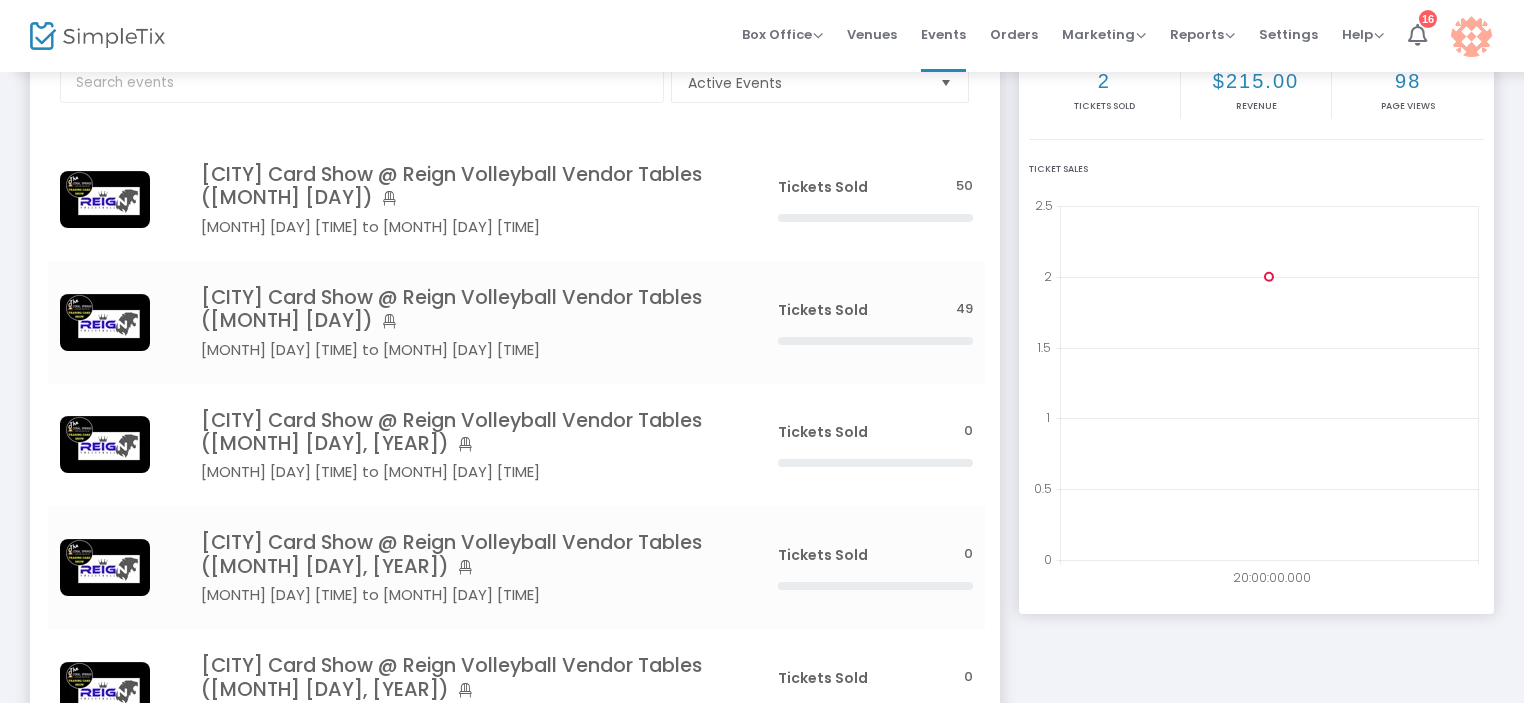 scroll, scrollTop: 404, scrollLeft: 0, axis: vertical 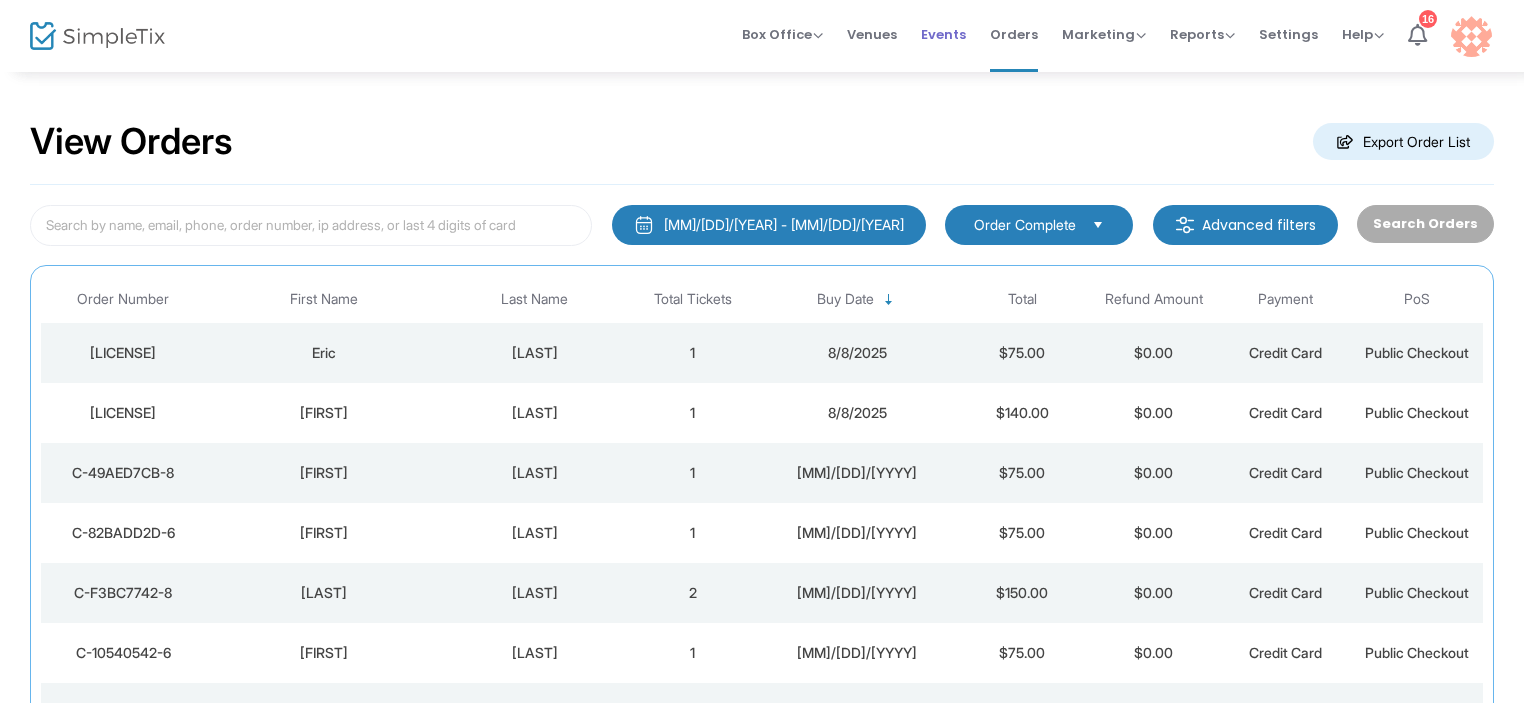 click on "Events" at bounding box center [943, 34] 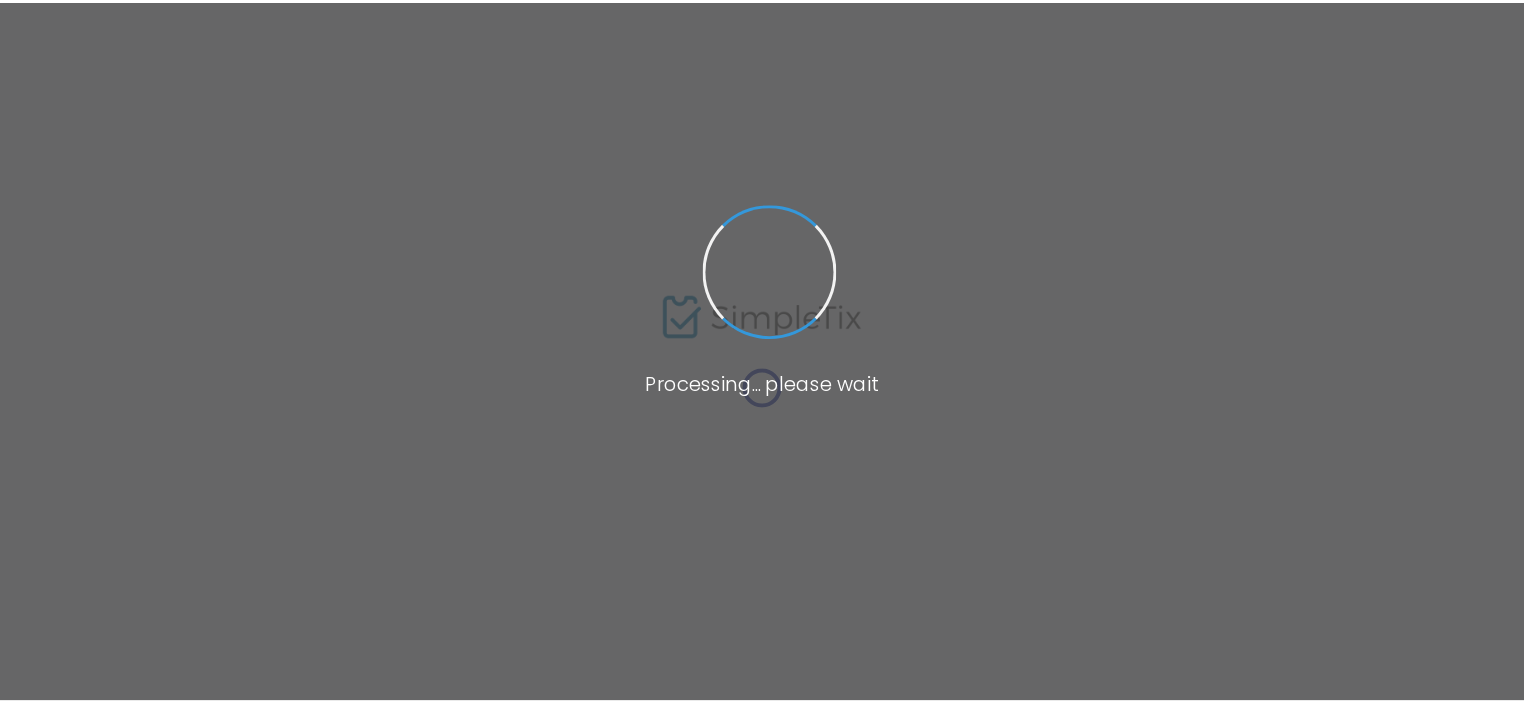 scroll, scrollTop: 0, scrollLeft: 0, axis: both 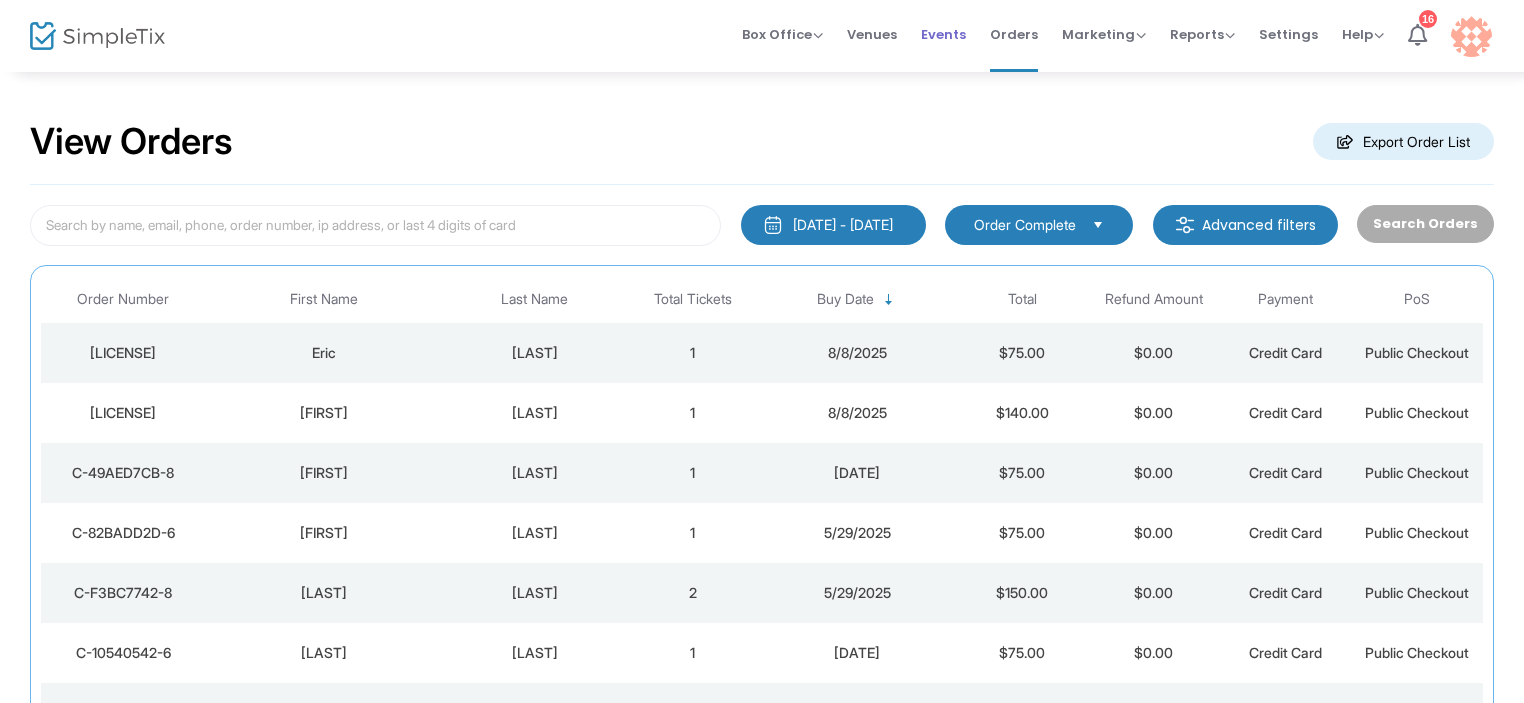 click on "Events" at bounding box center (943, 34) 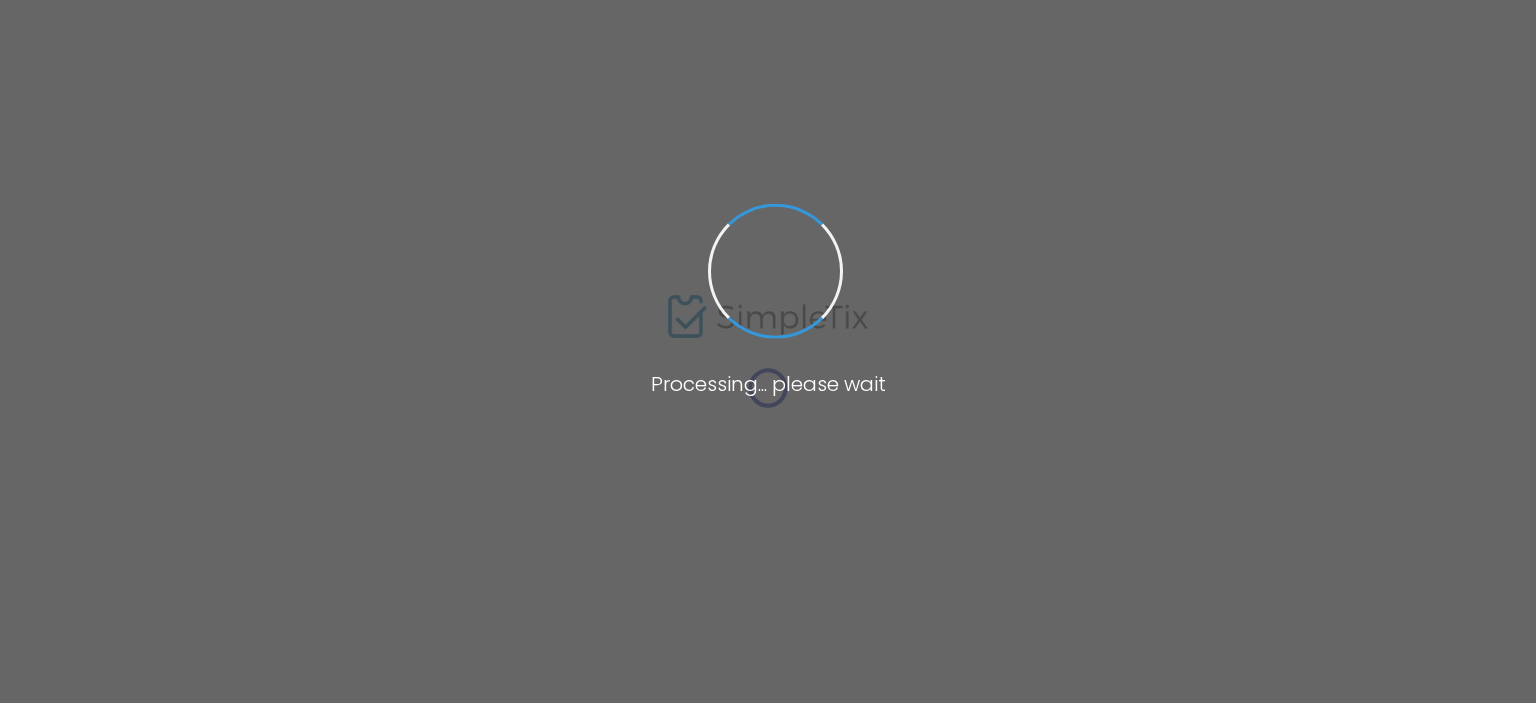 scroll, scrollTop: 0, scrollLeft: 0, axis: both 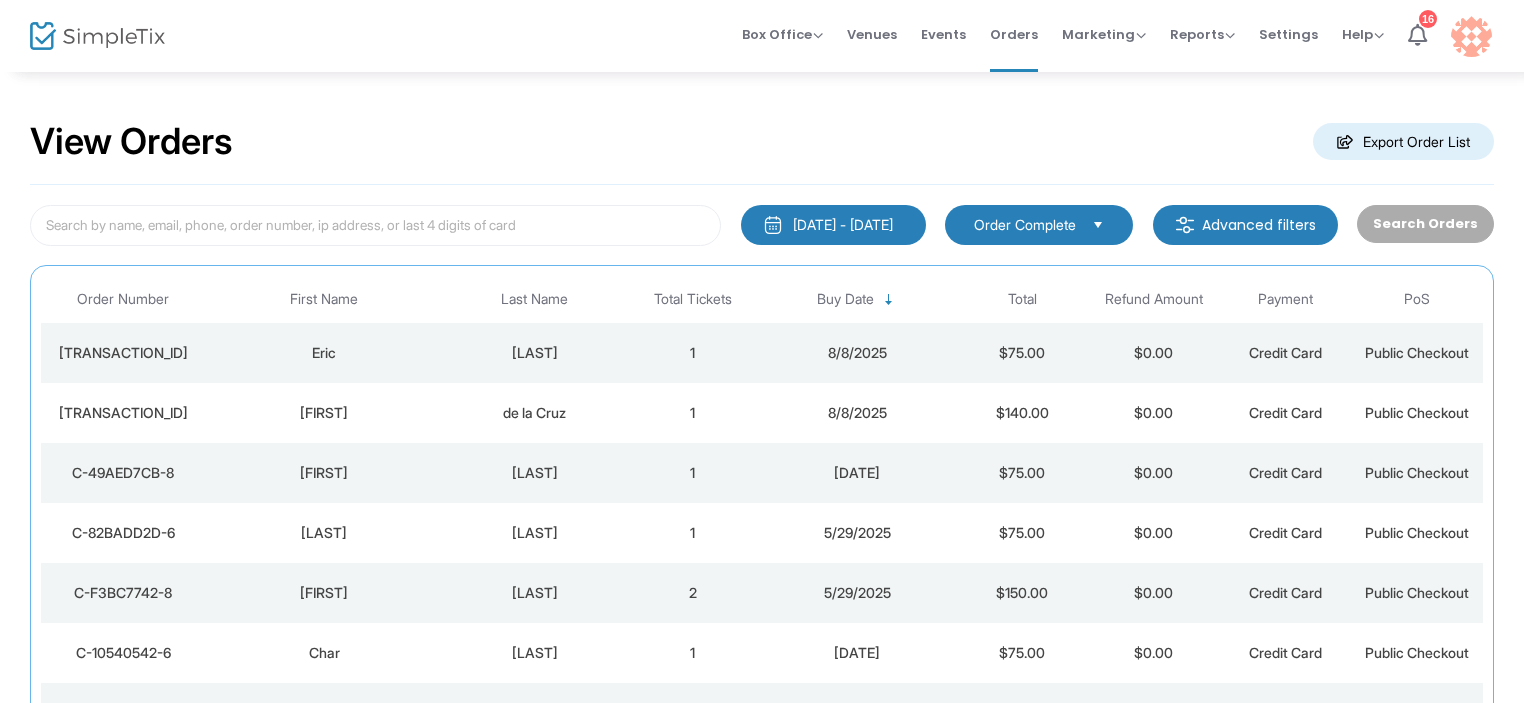 click on "[LAST]" 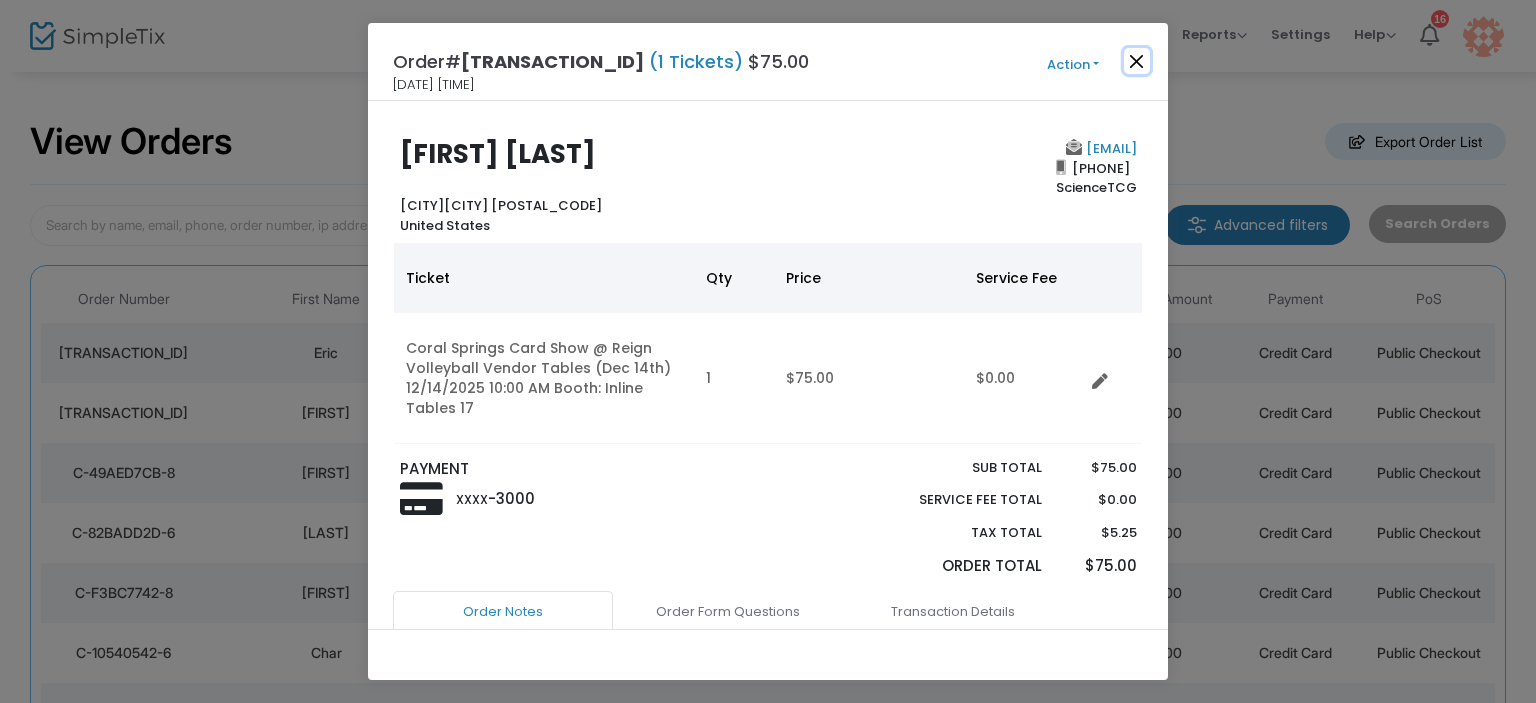 click 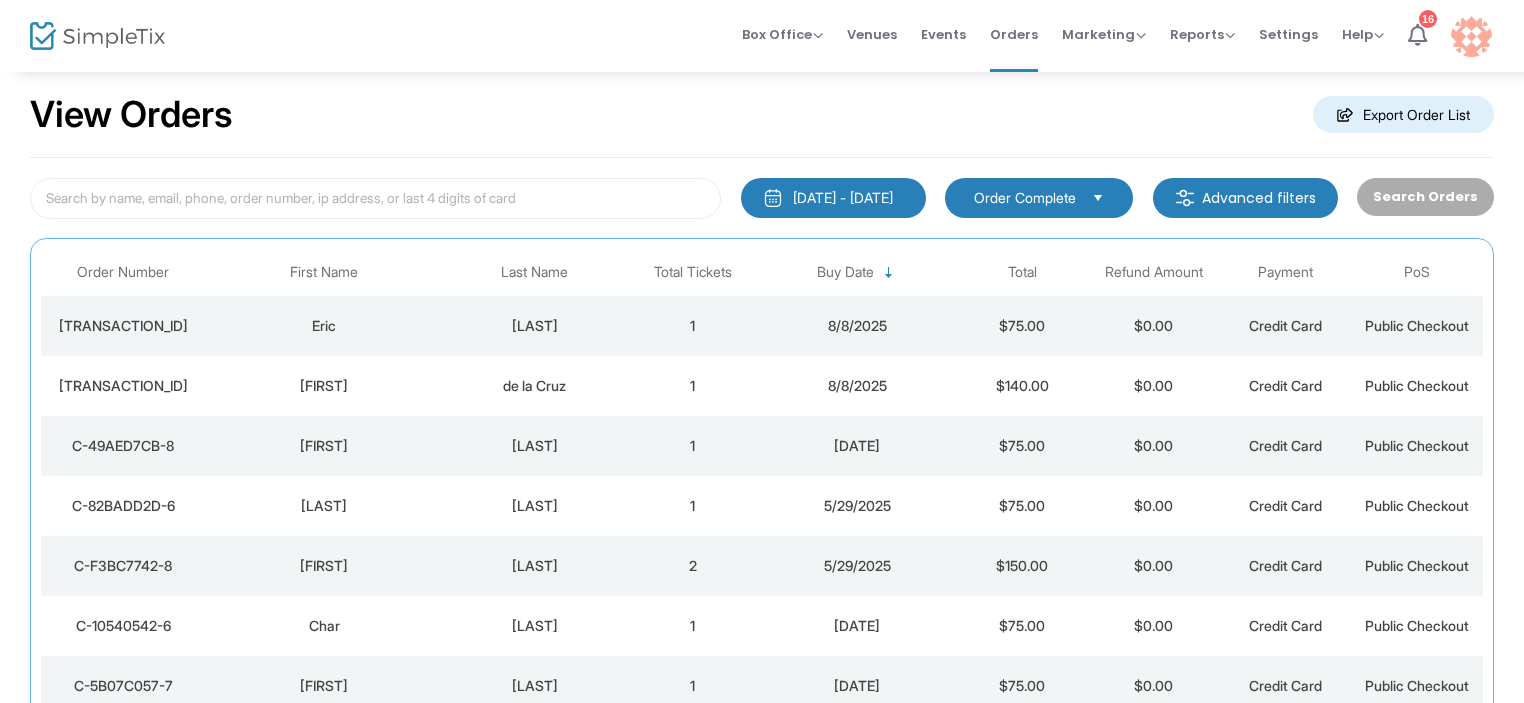 scroll, scrollTop: 98, scrollLeft: 0, axis: vertical 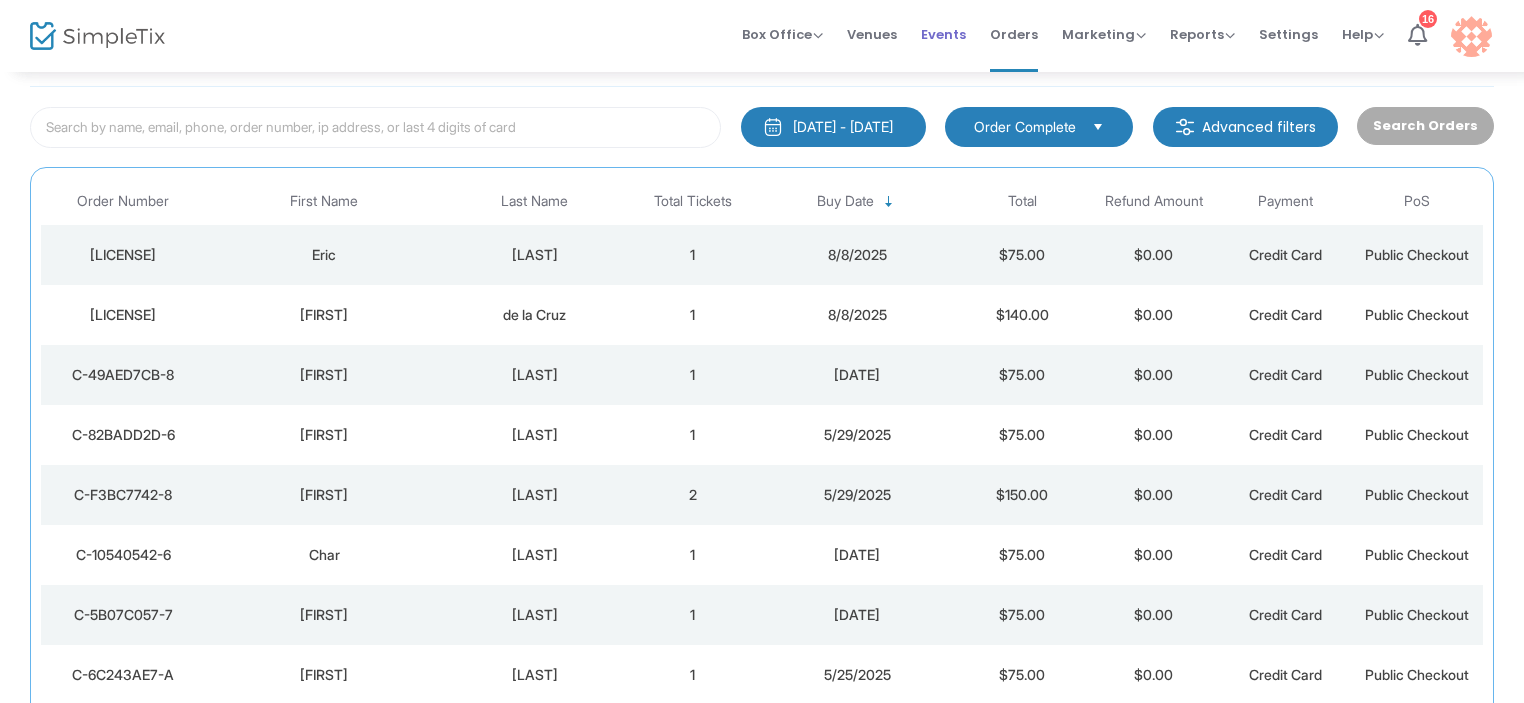 click on "Events" at bounding box center (943, 34) 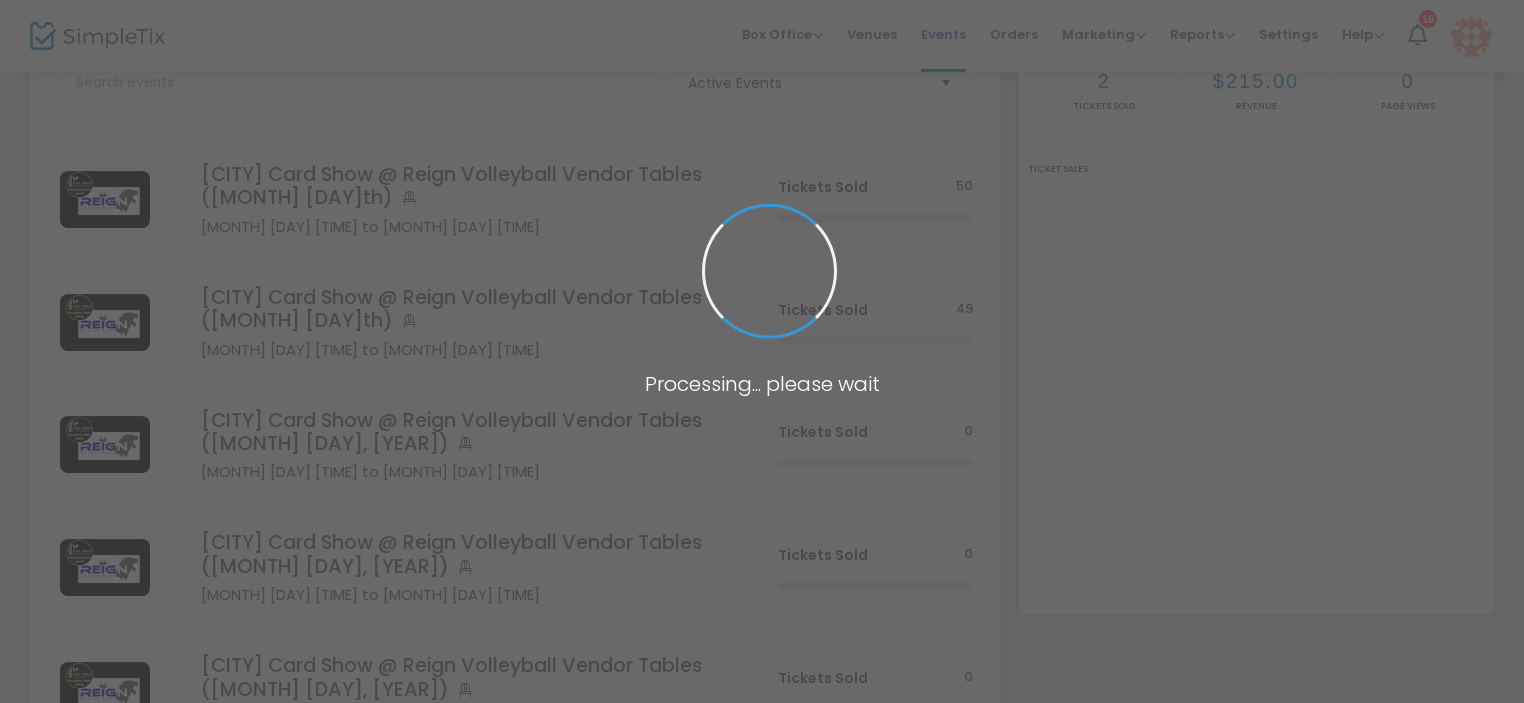 scroll, scrollTop: 404, scrollLeft: 0, axis: vertical 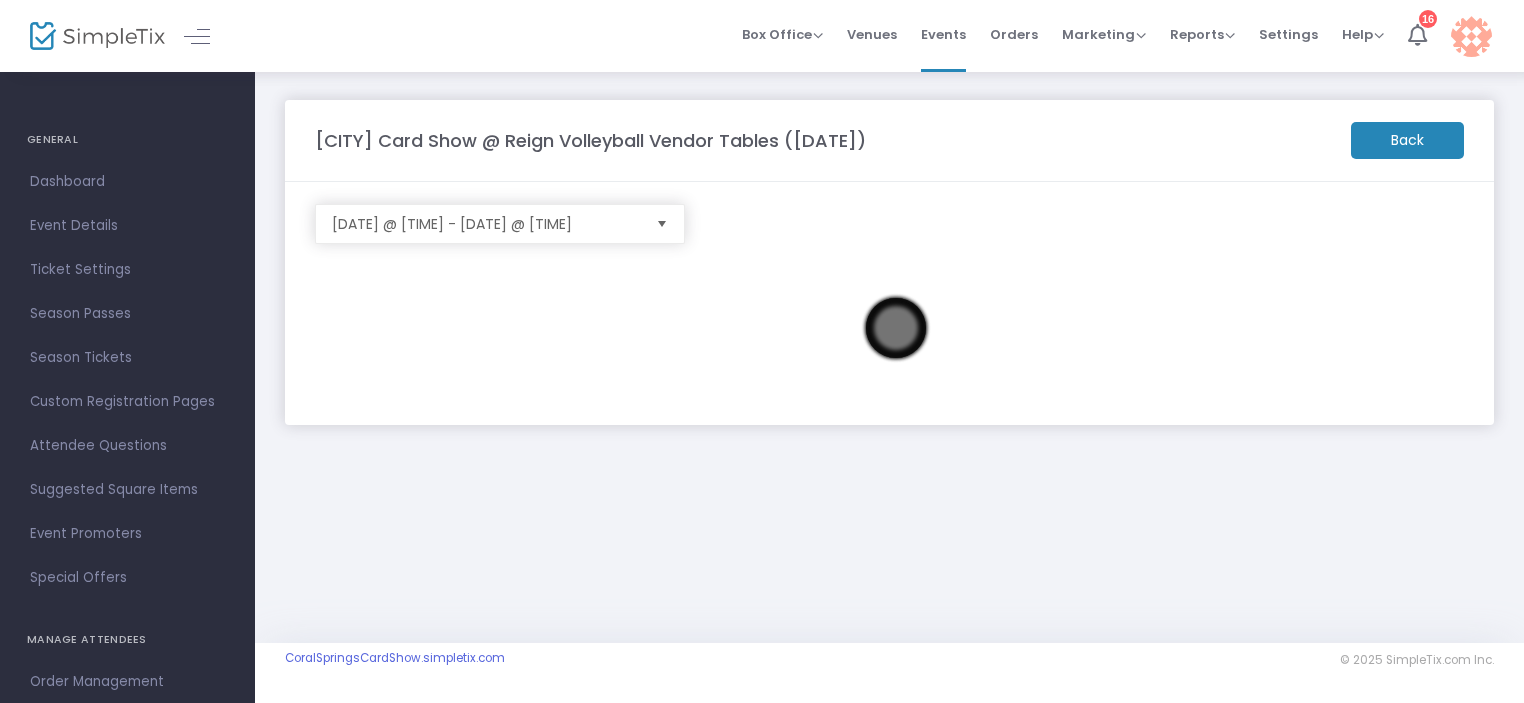 click on "Orders" at bounding box center (1014, 34) 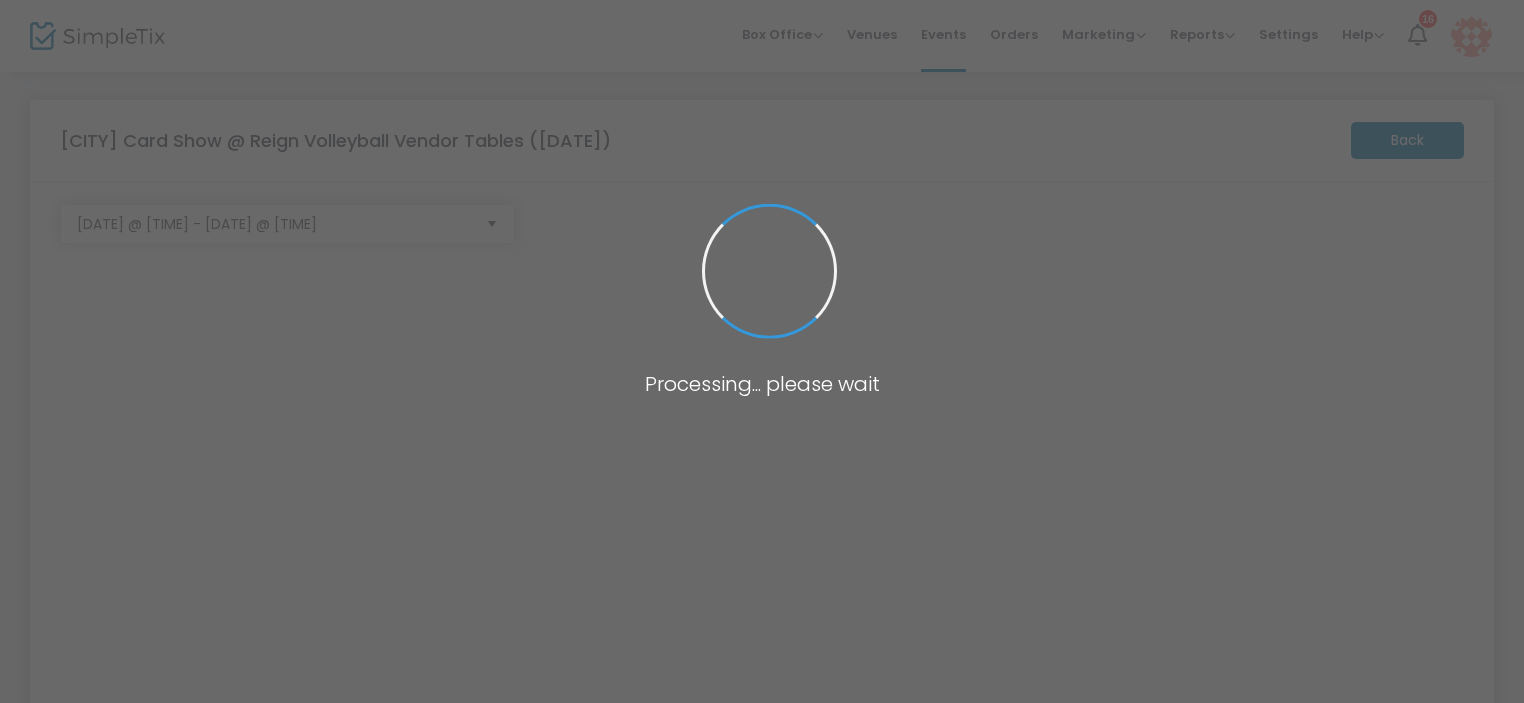 click at bounding box center (762, 351) 